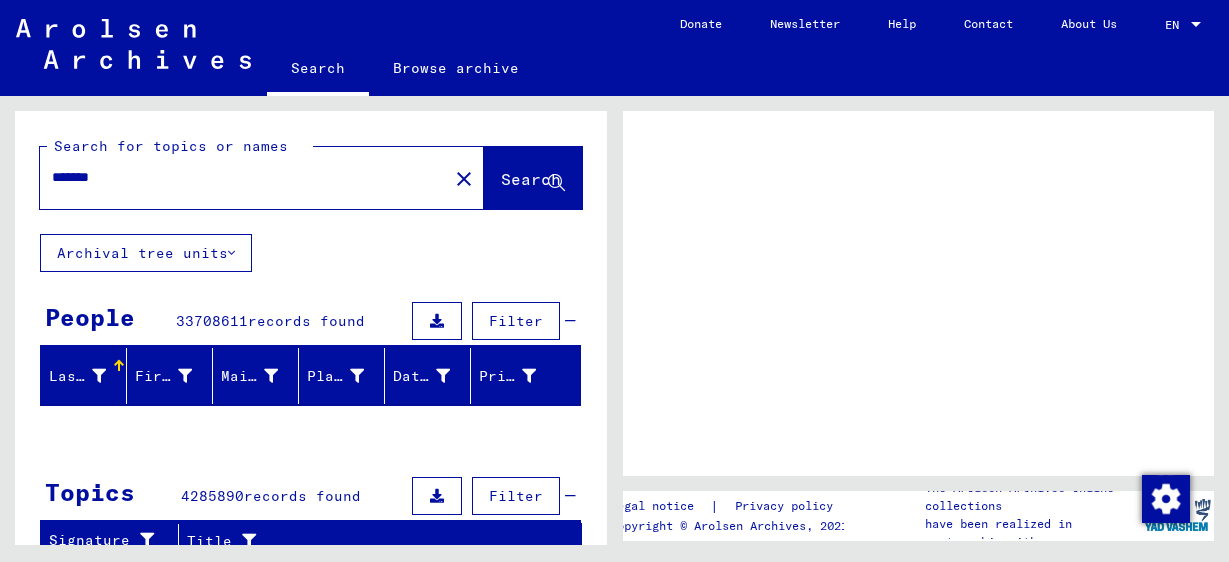 scroll, scrollTop: 0, scrollLeft: 0, axis: both 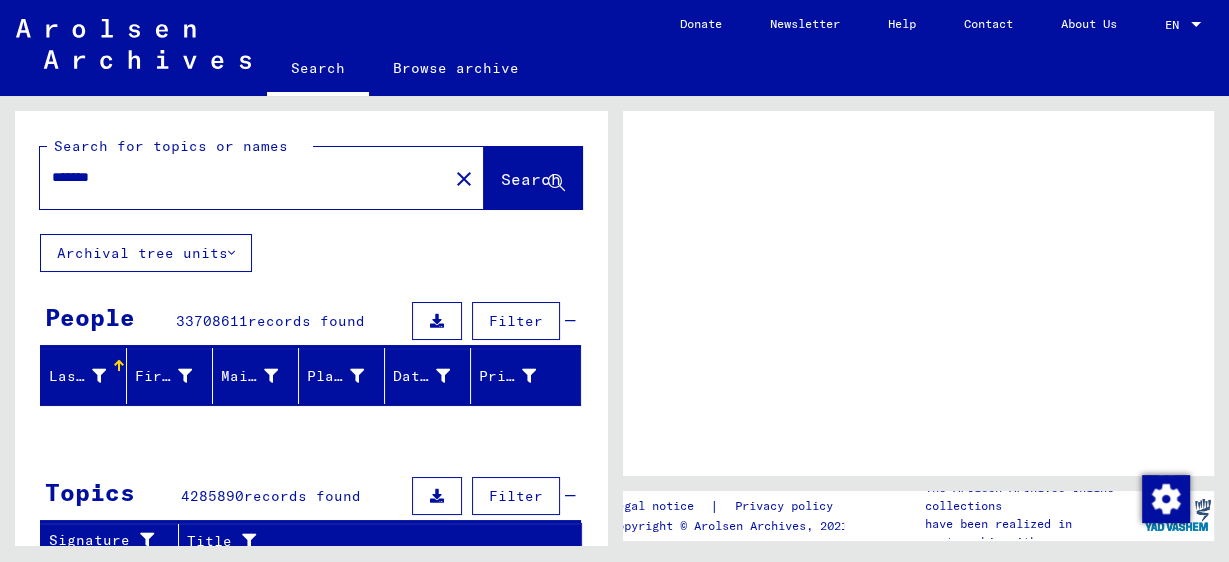 click on "Search" 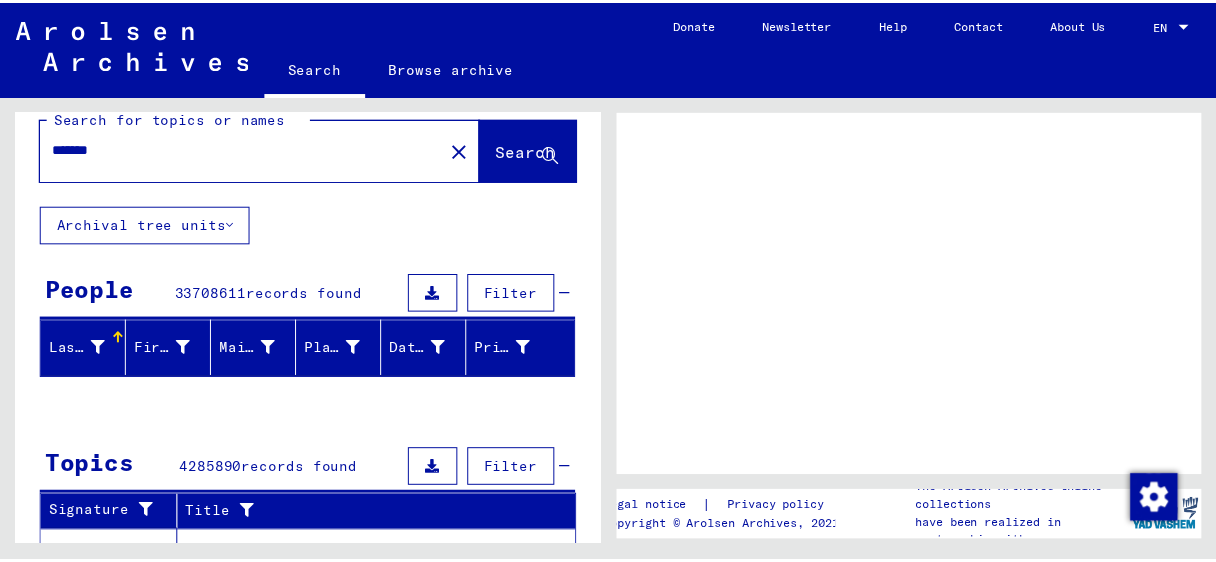 scroll, scrollTop: 0, scrollLeft: 0, axis: both 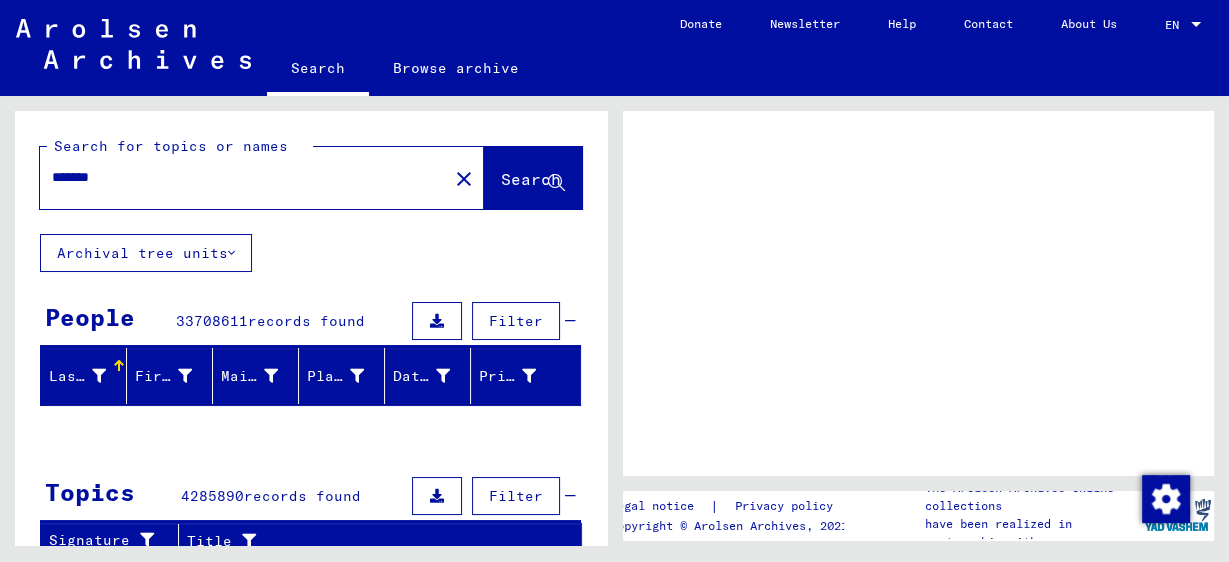 click on "Filter" at bounding box center [516, 321] 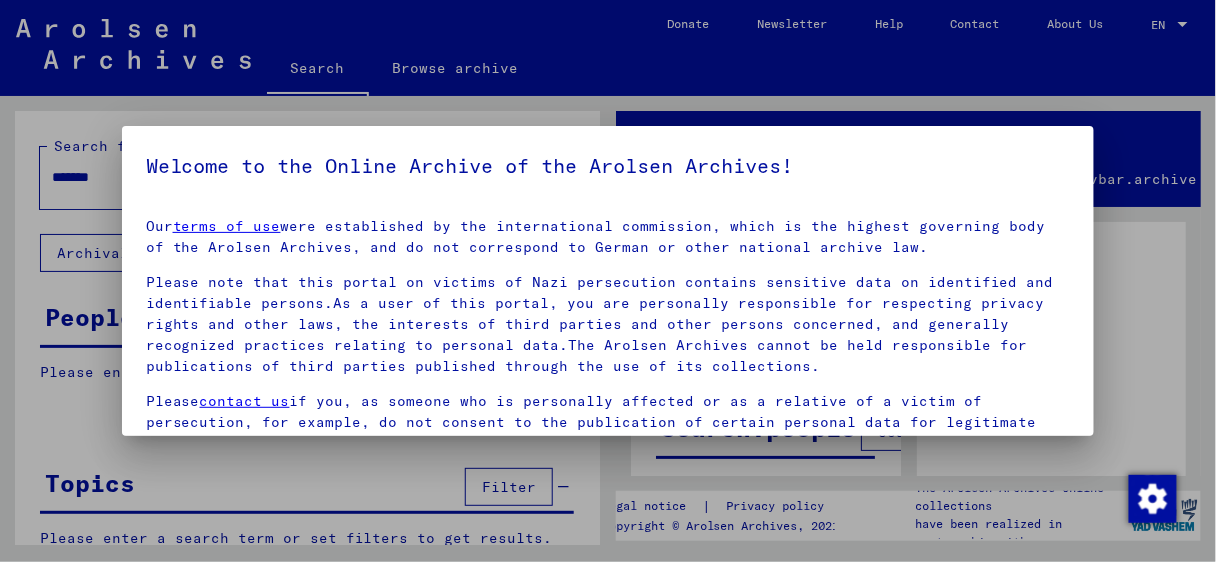 scroll, scrollTop: 155, scrollLeft: 0, axis: vertical 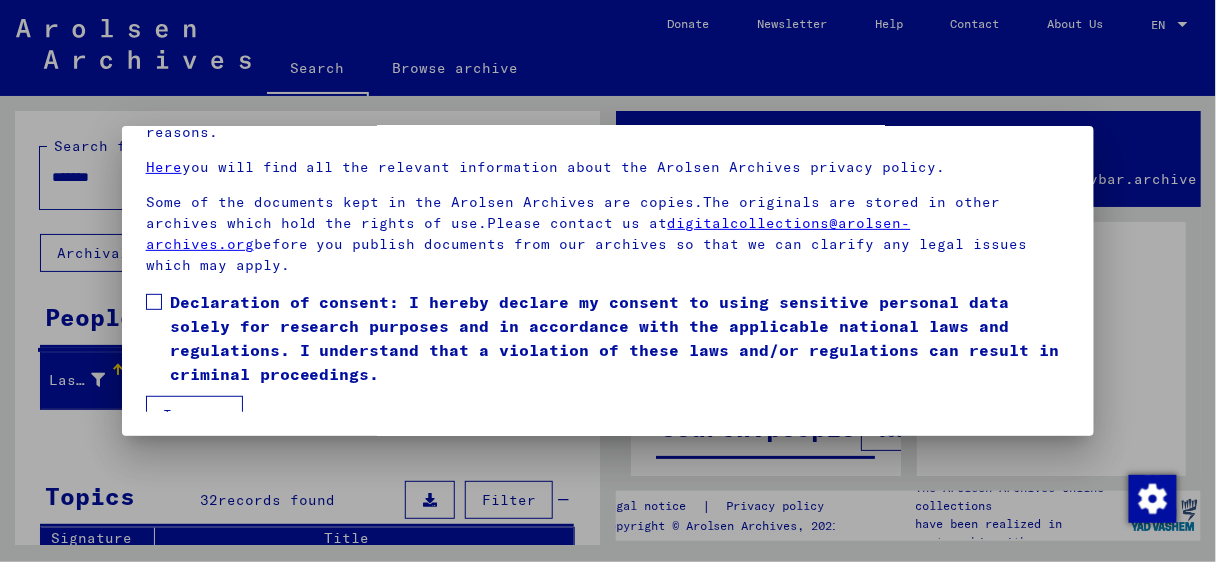 drag, startPoint x: 222, startPoint y: 505, endPoint x: 212, endPoint y: 474, distance: 32.572994 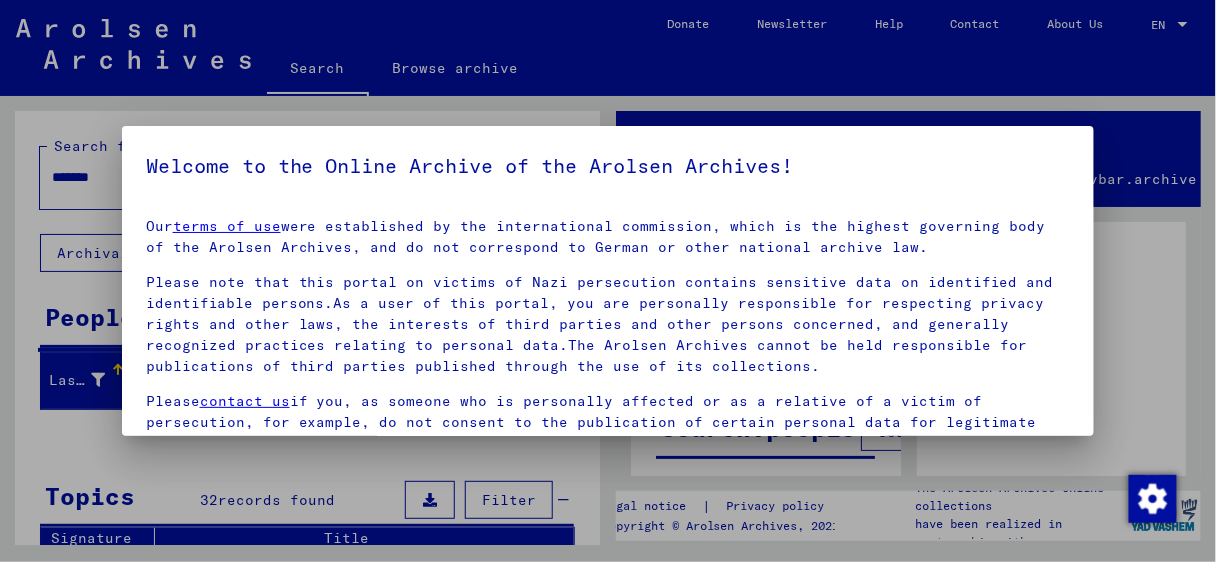 click at bounding box center [608, 281] 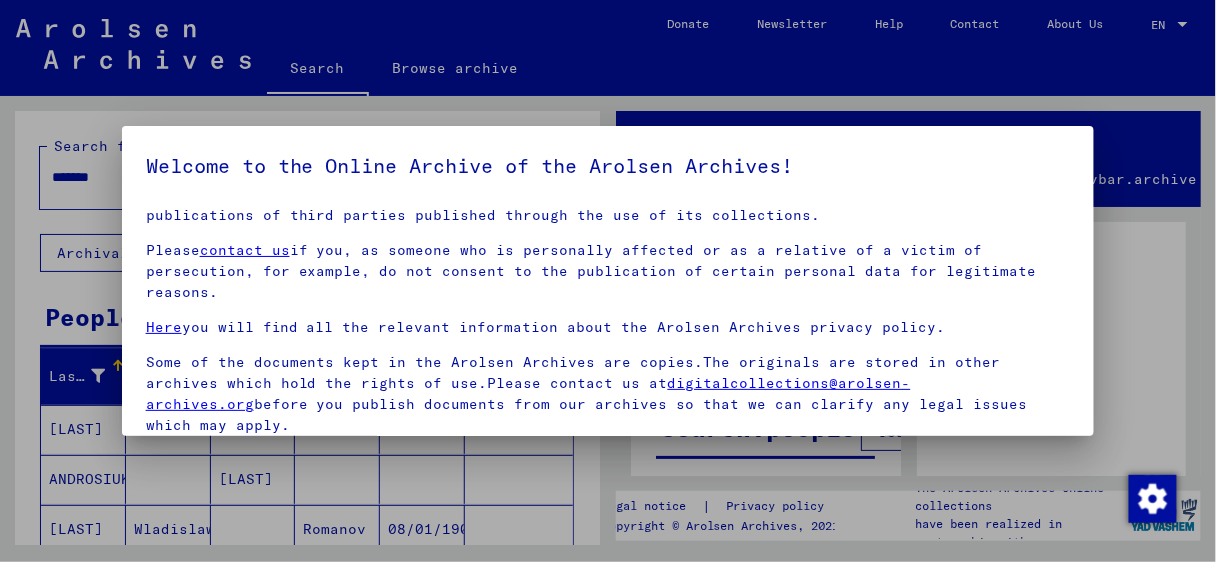 scroll, scrollTop: 155, scrollLeft: 0, axis: vertical 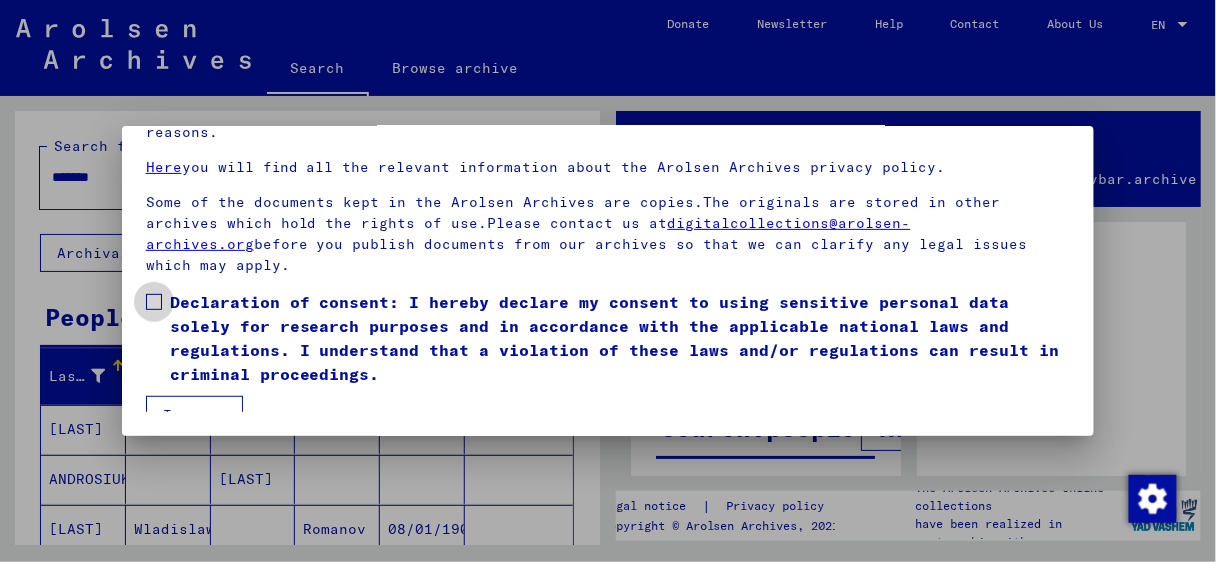click at bounding box center (154, 302) 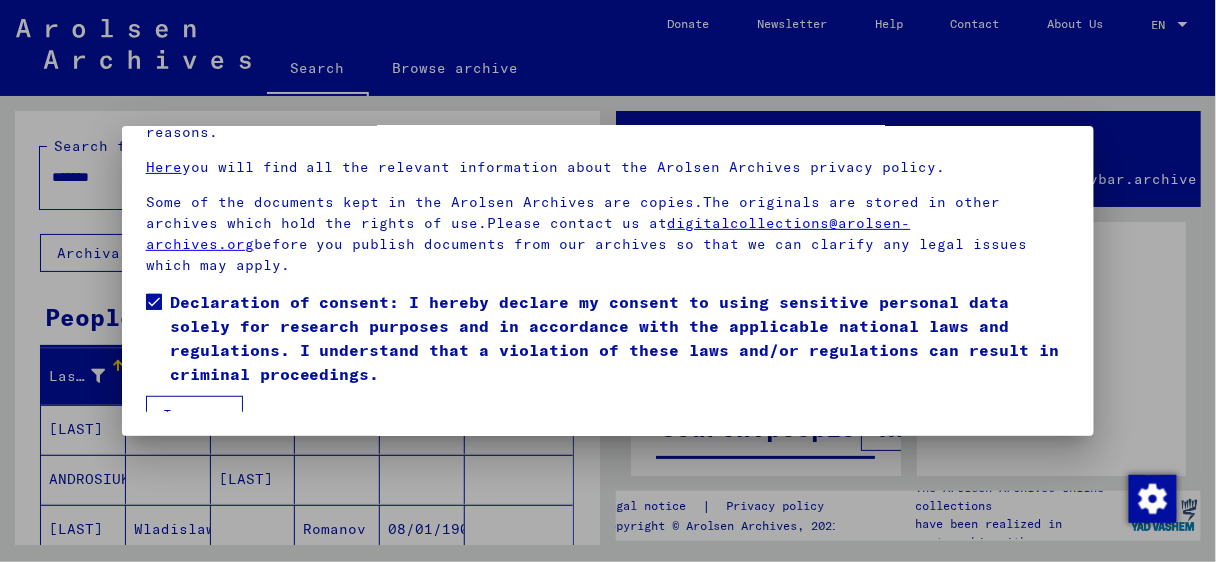 click on "I agree" at bounding box center [194, 415] 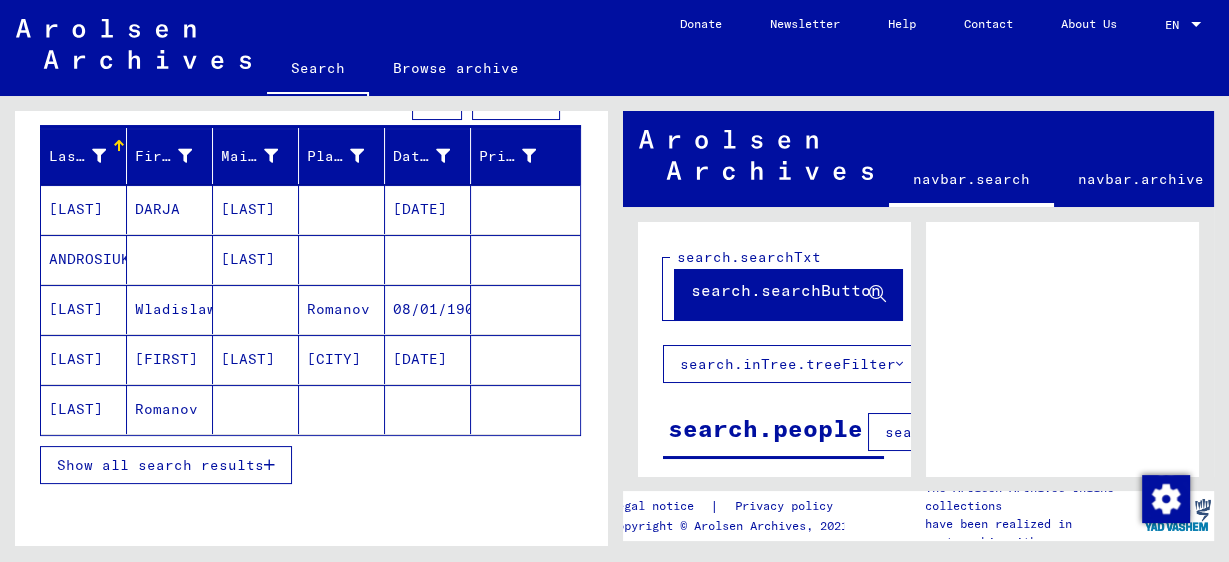 scroll, scrollTop: 266, scrollLeft: 0, axis: vertical 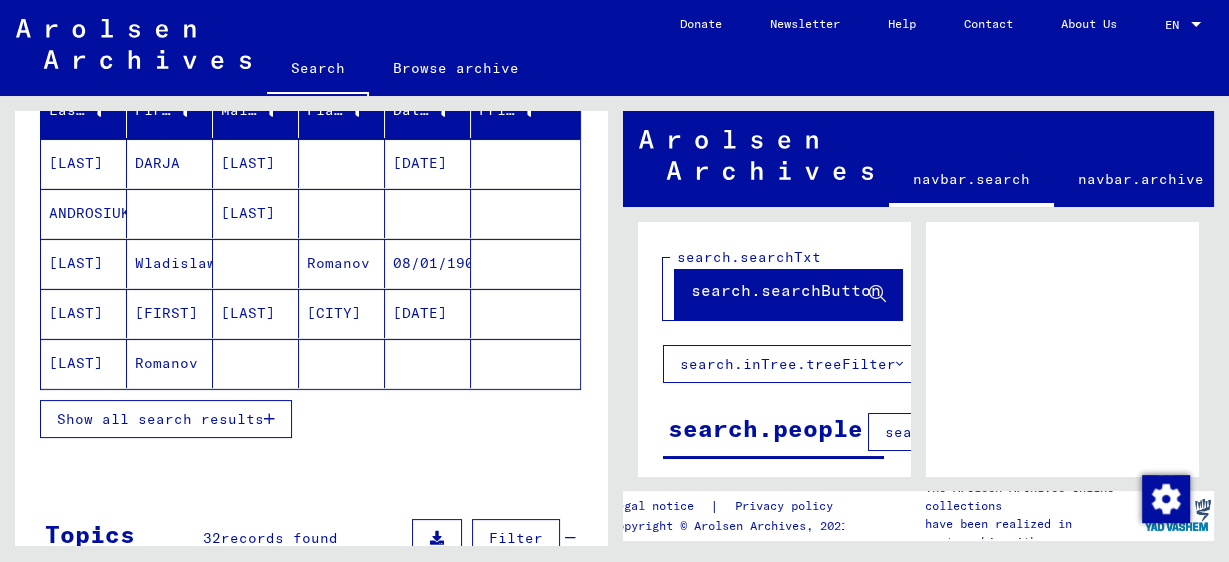 click on "Show all search results" at bounding box center [160, 419] 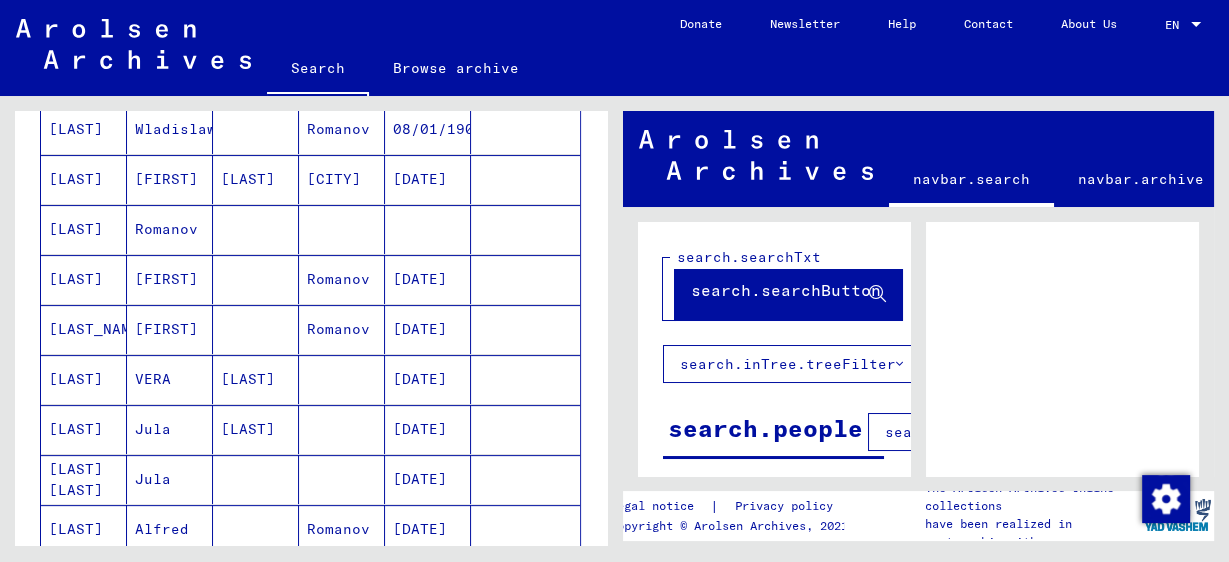 scroll, scrollTop: 0, scrollLeft: 0, axis: both 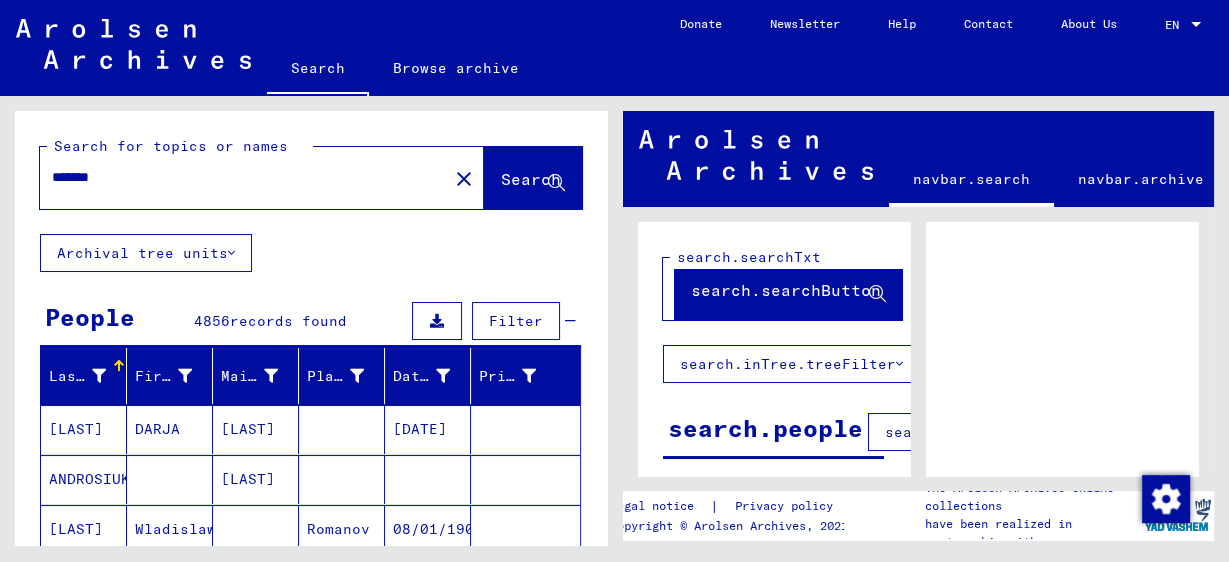 click on "*******" at bounding box center (244, 177) 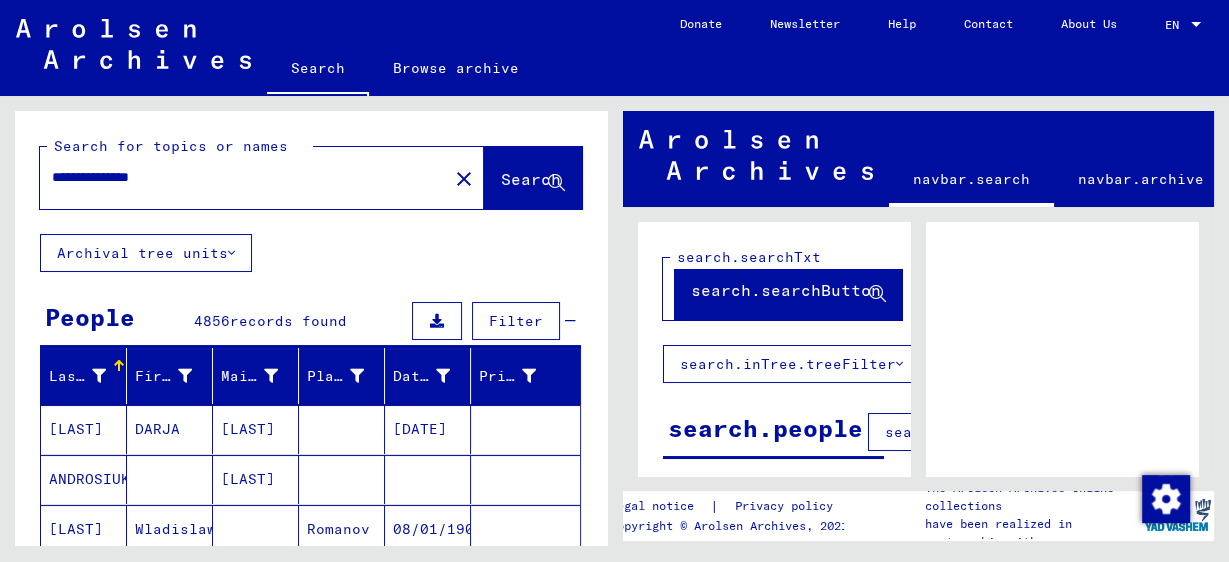 type on "**********" 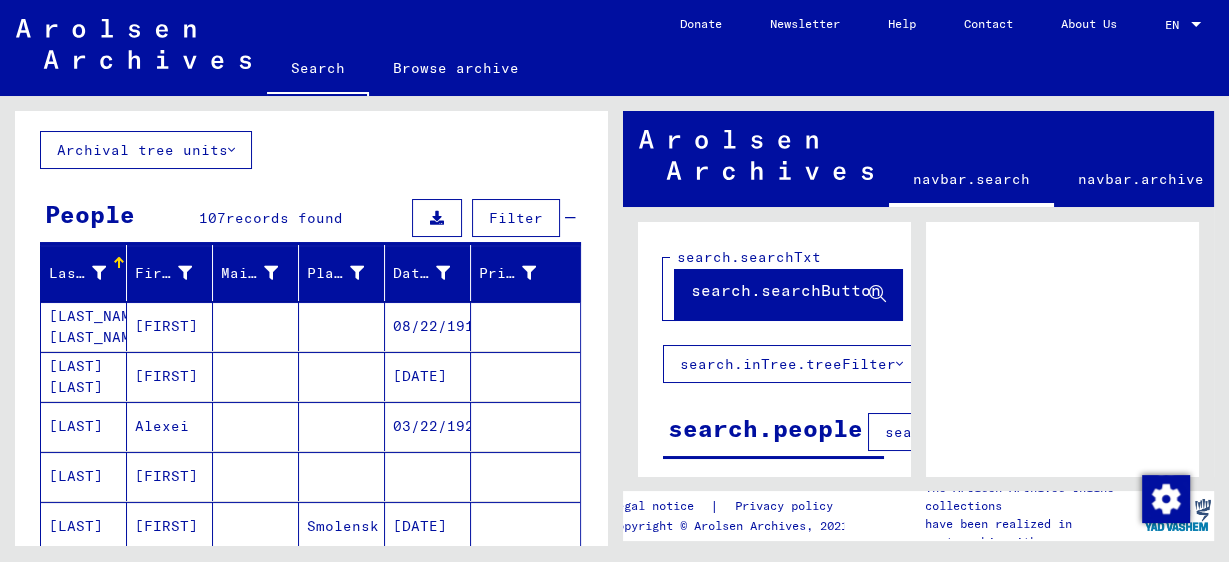 scroll, scrollTop: 133, scrollLeft: 0, axis: vertical 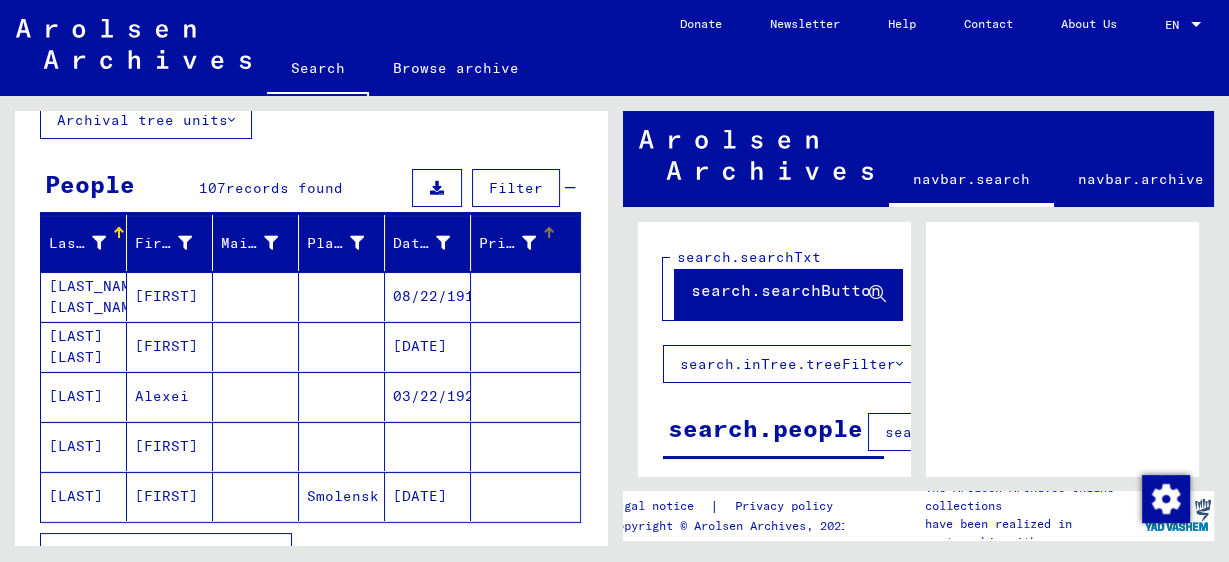 click on "Last Name   First Name   Maiden Name   Place of Birth   Date of Birth   Prisoner #" at bounding box center [310, 244] 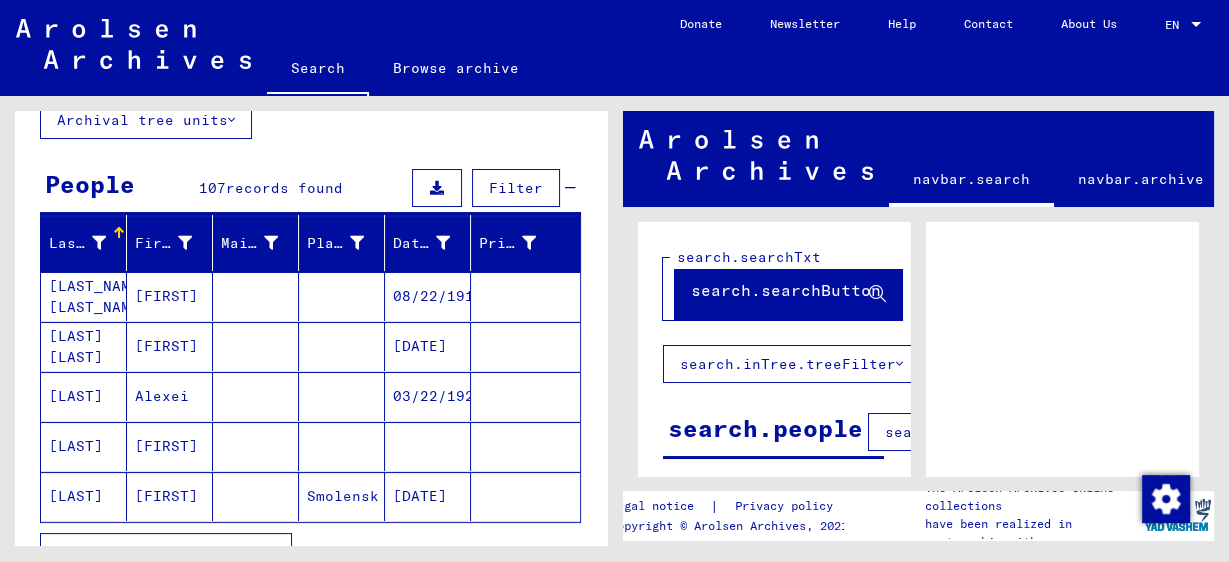 click on "08/22/1918" at bounding box center (428, 346) 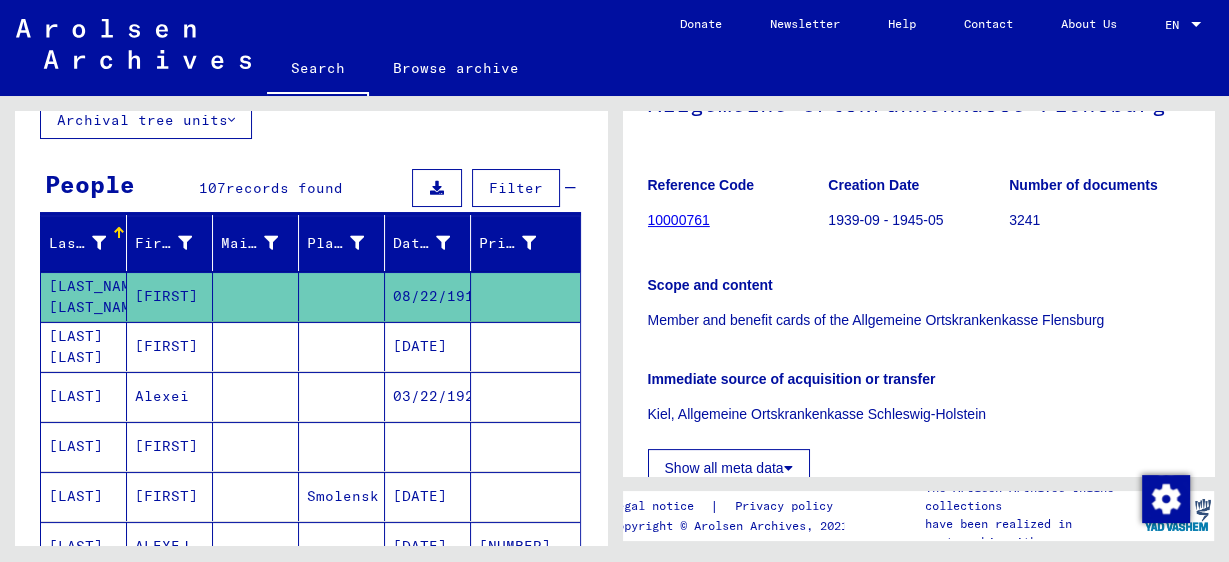 scroll, scrollTop: 266, scrollLeft: 0, axis: vertical 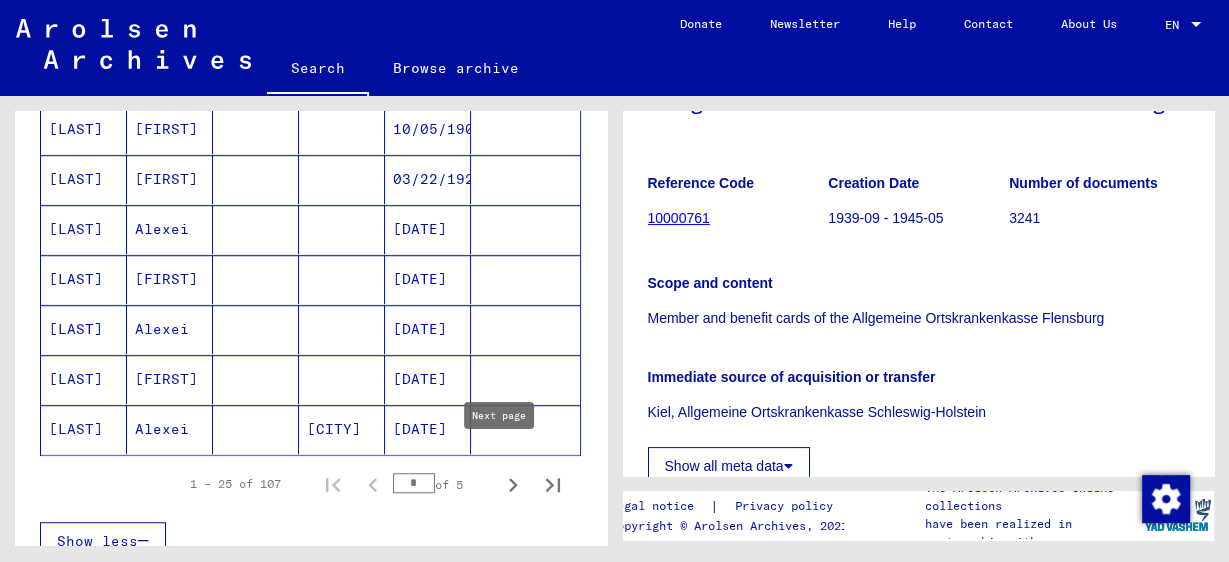 click 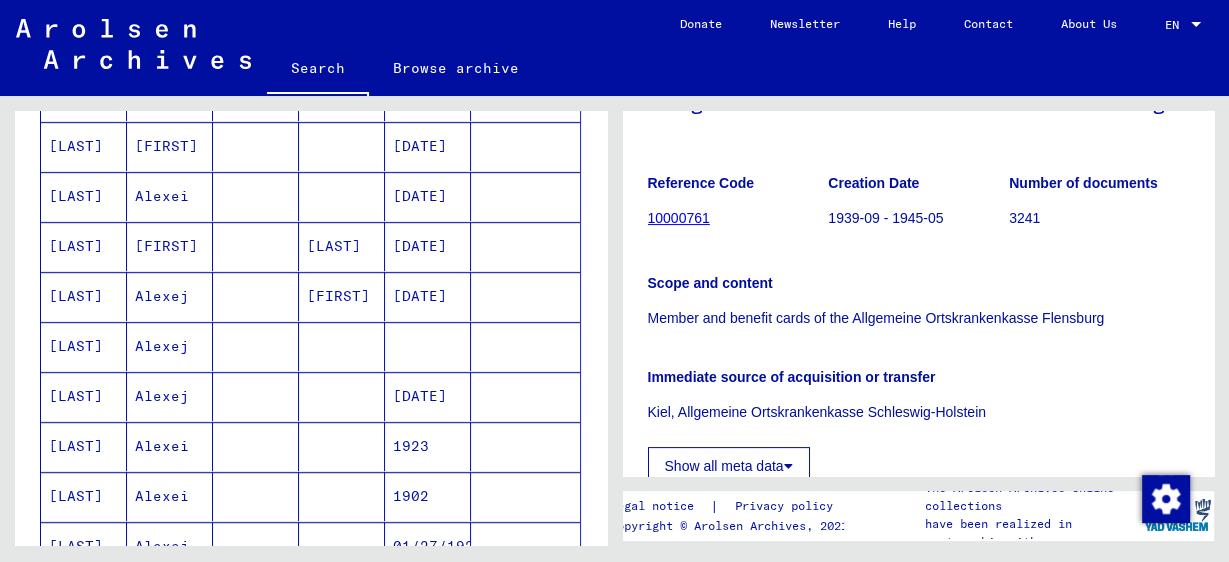 scroll, scrollTop: 1333, scrollLeft: 0, axis: vertical 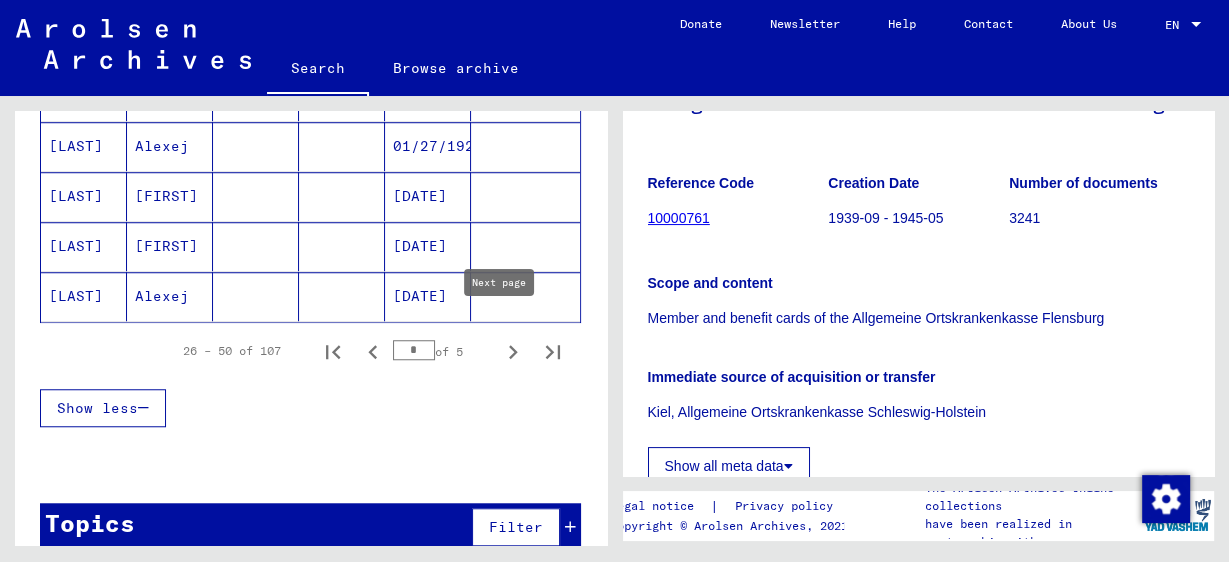 click 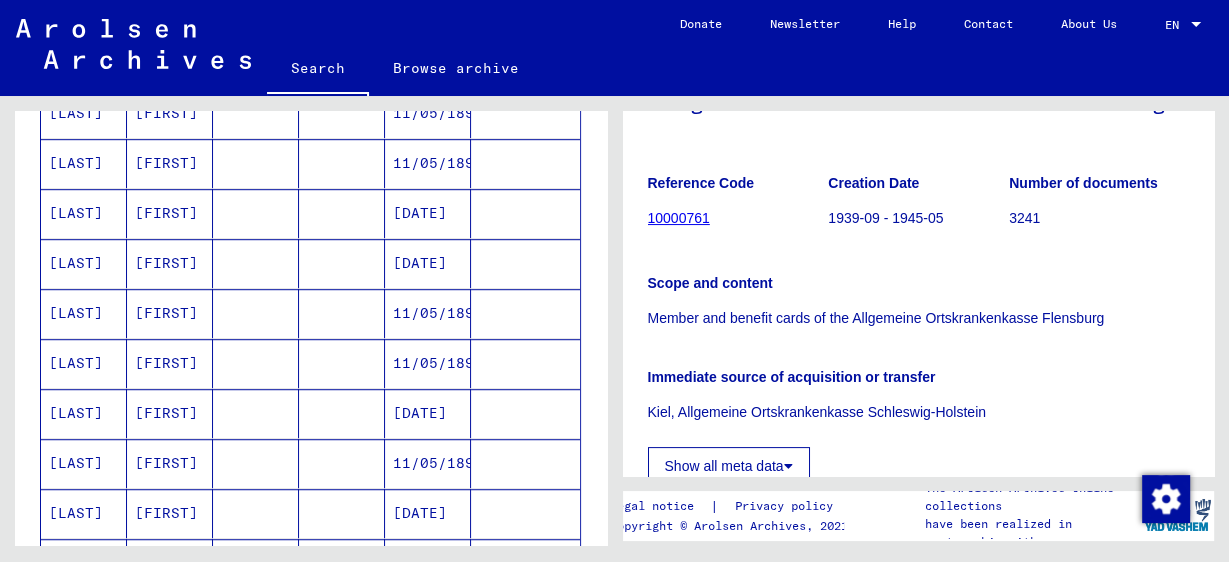 scroll, scrollTop: 1333, scrollLeft: 0, axis: vertical 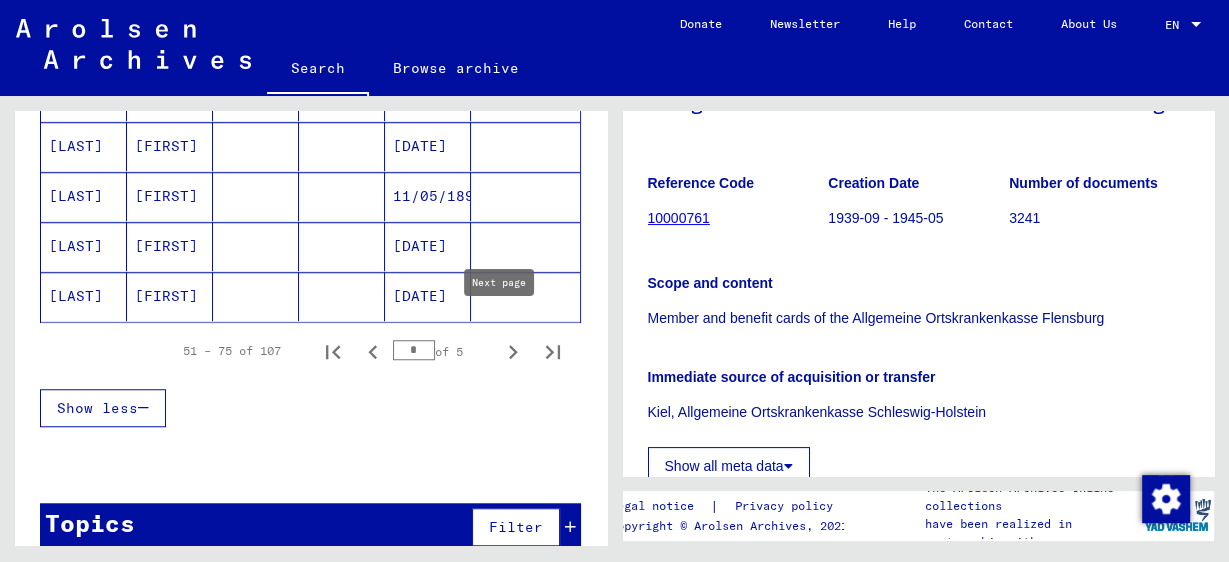 click 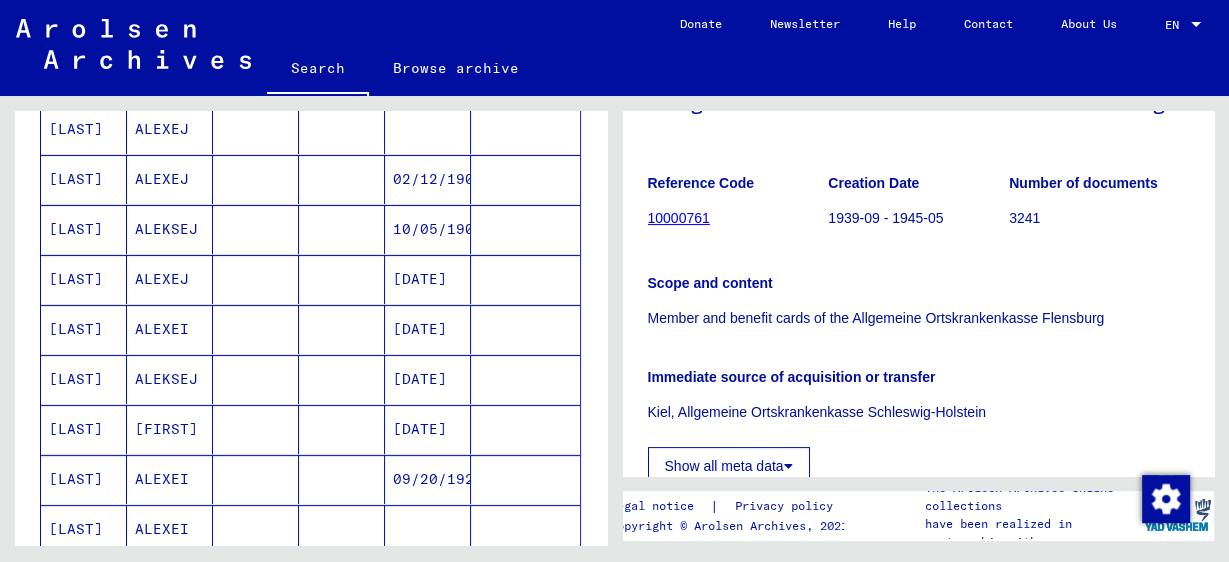 scroll, scrollTop: 133, scrollLeft: 0, axis: vertical 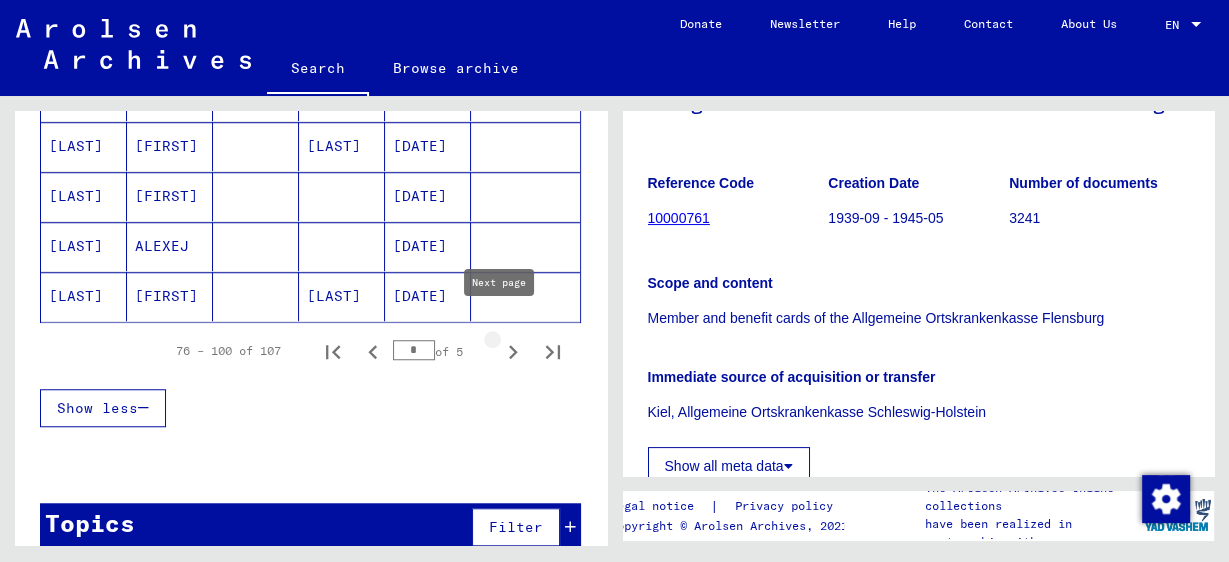 click 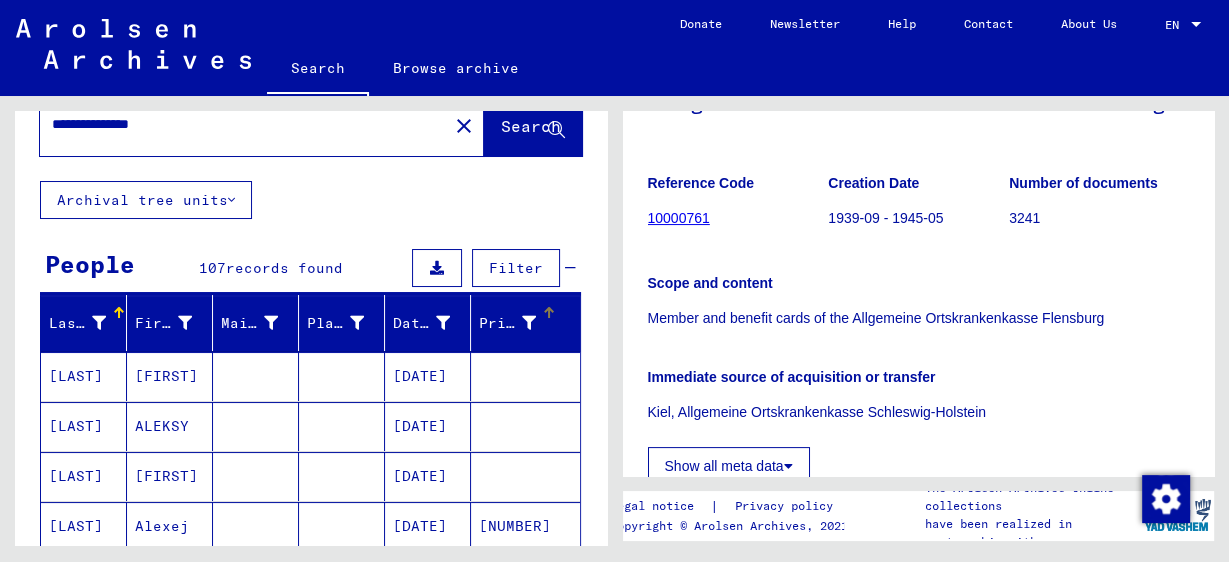scroll, scrollTop: 320, scrollLeft: 0, axis: vertical 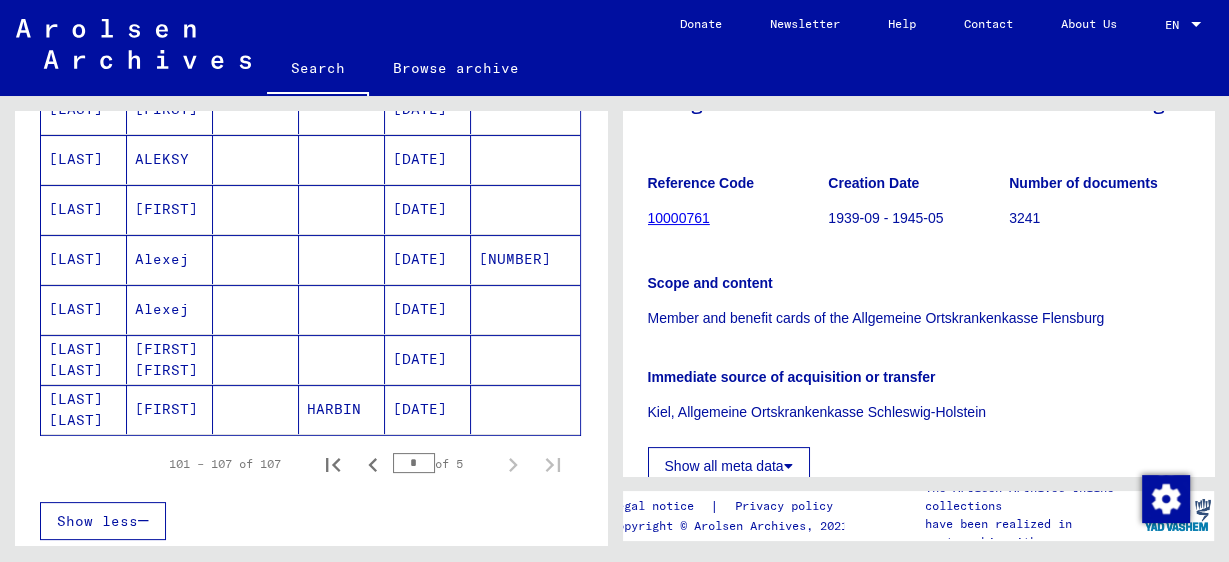 click on "[LAST] [LAST]" 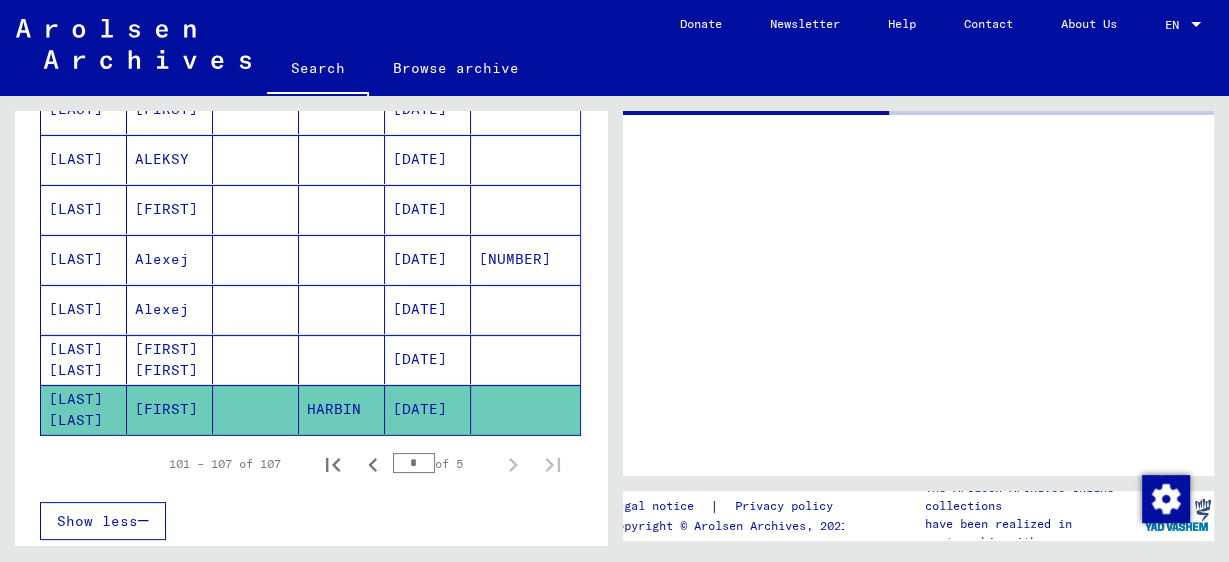 scroll, scrollTop: 0, scrollLeft: 0, axis: both 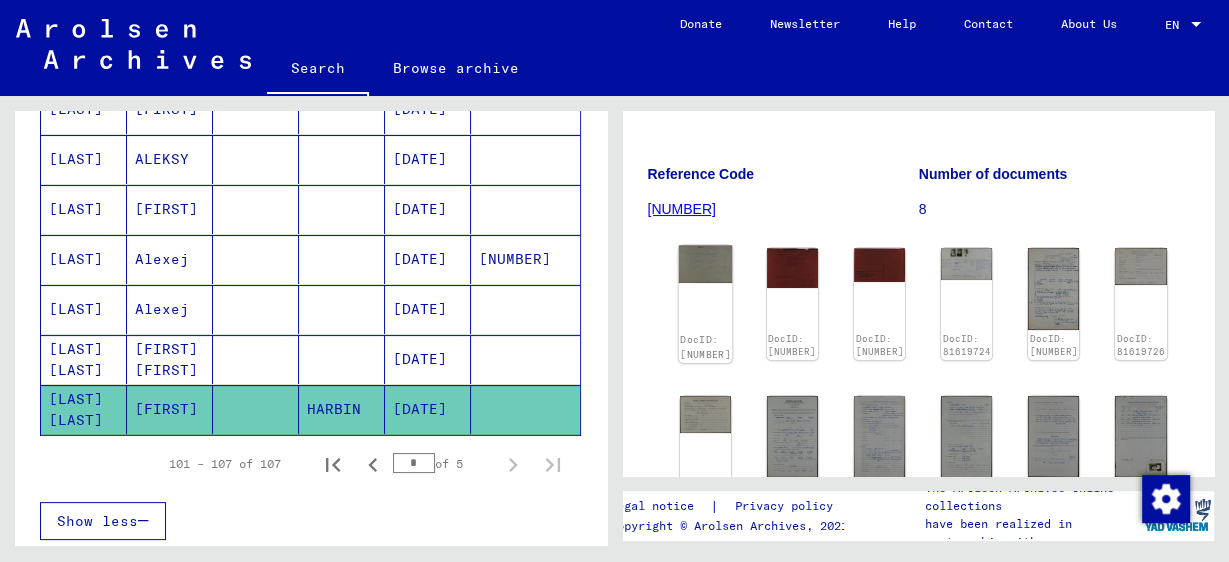 click 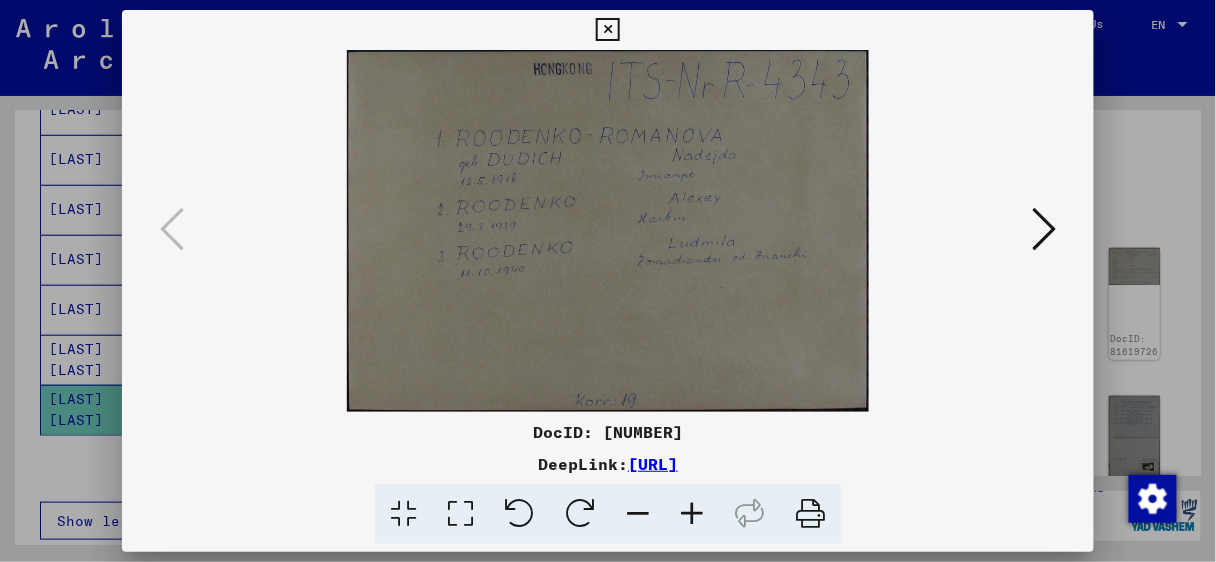 click at bounding box center [1044, 229] 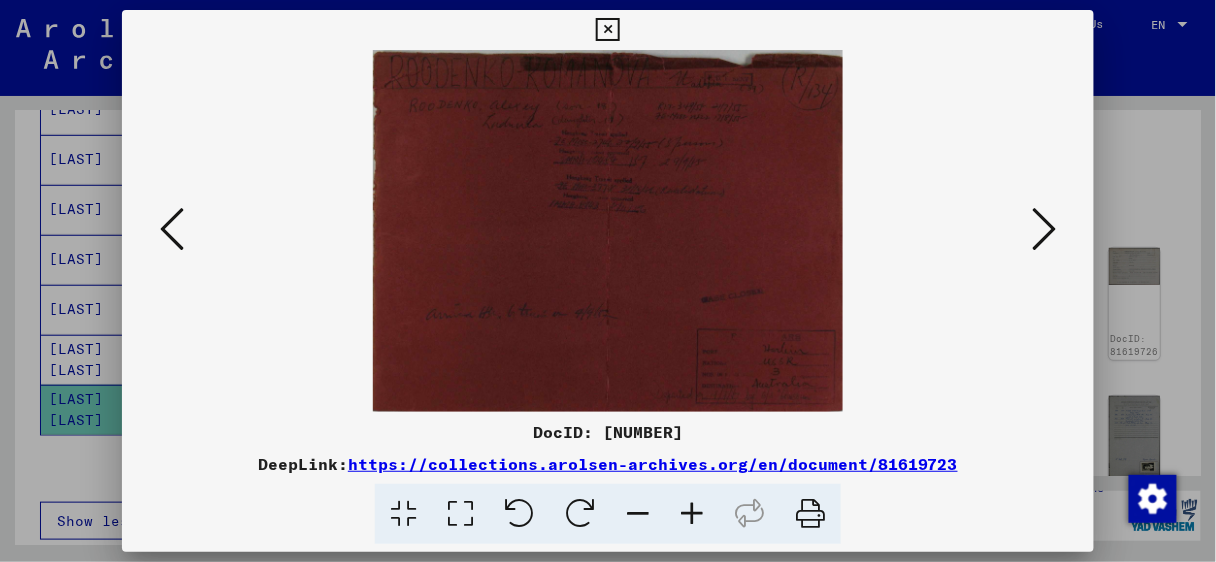 click at bounding box center [1044, 229] 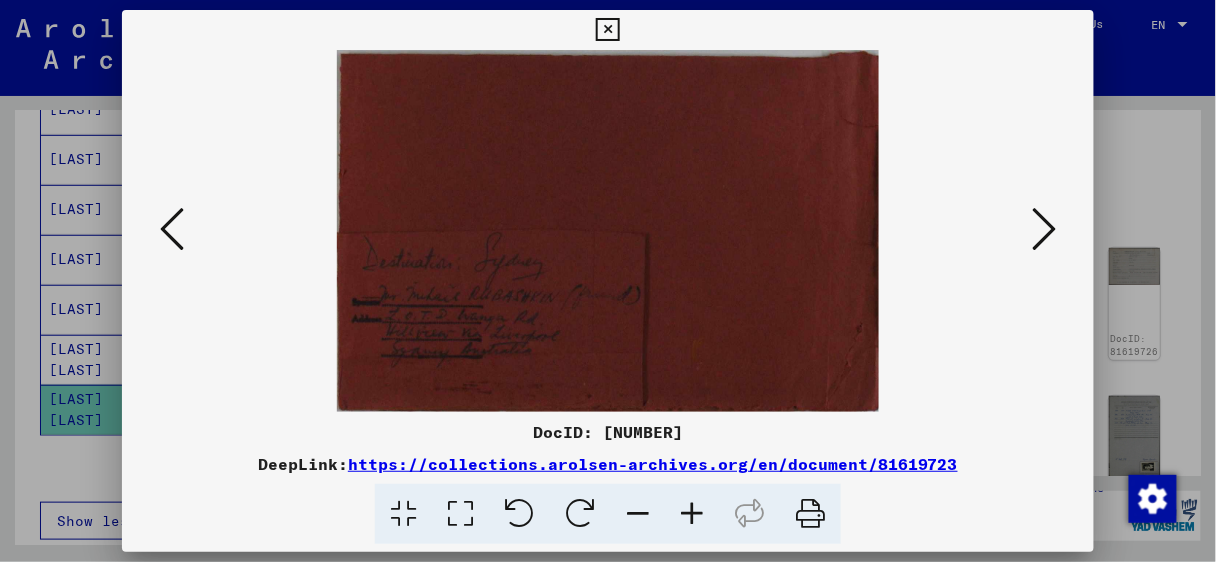 click at bounding box center (1044, 229) 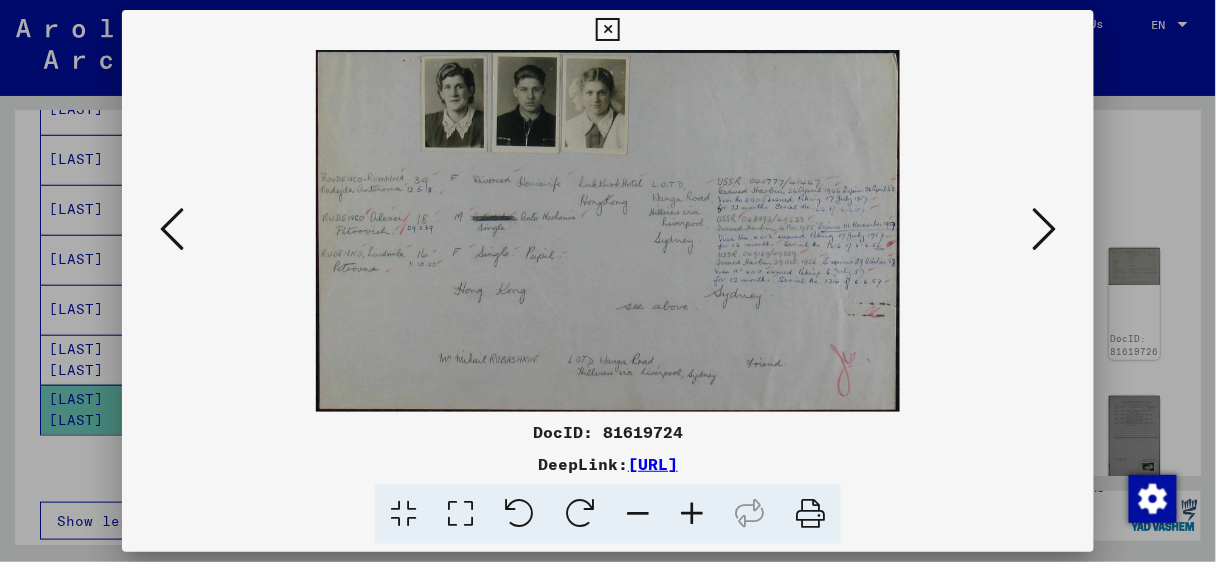 click at bounding box center (1044, 229) 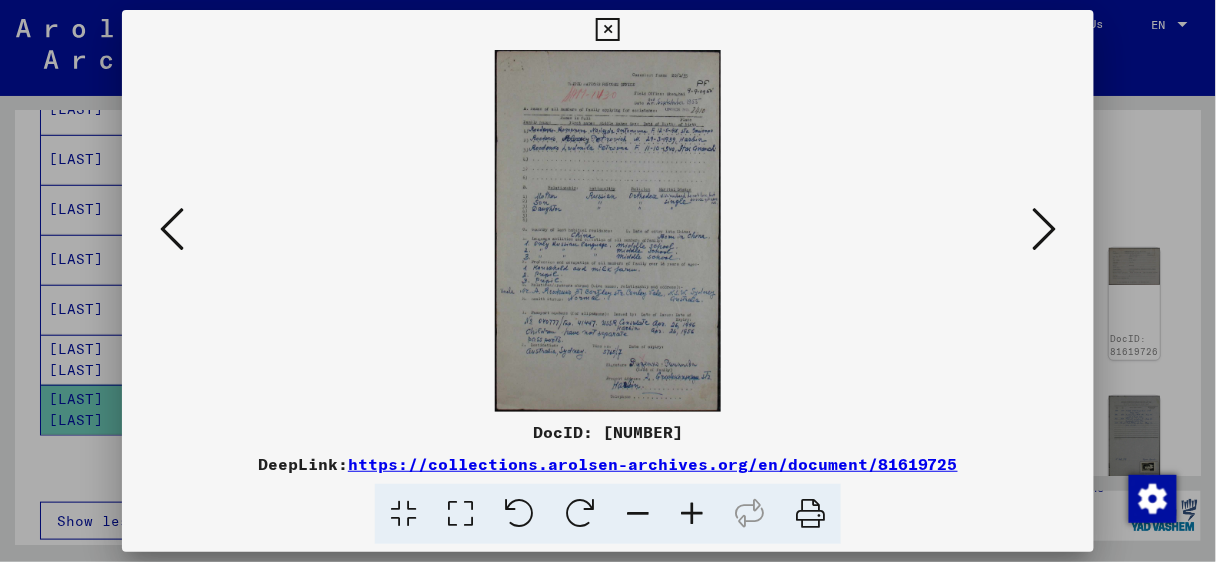 click at bounding box center (1044, 229) 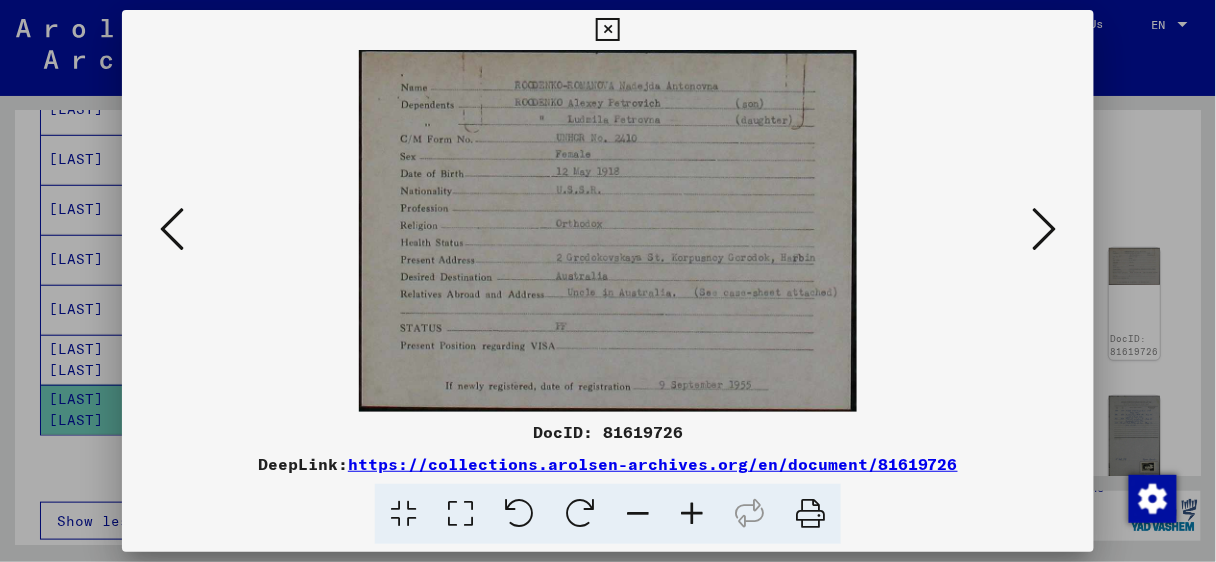 click at bounding box center [1044, 229] 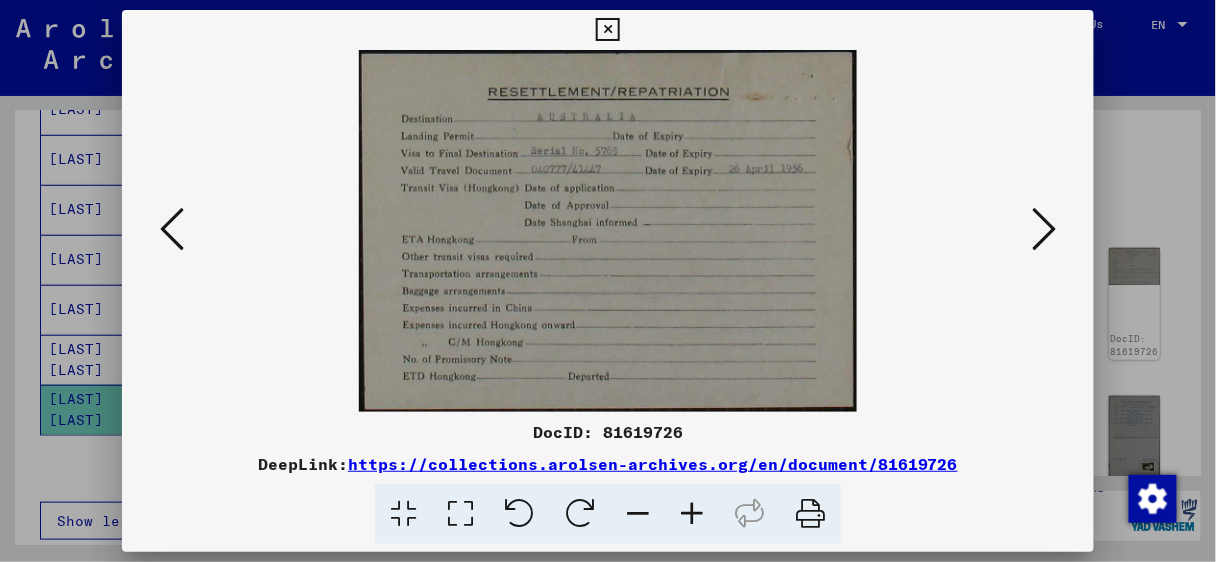 click at bounding box center (1044, 229) 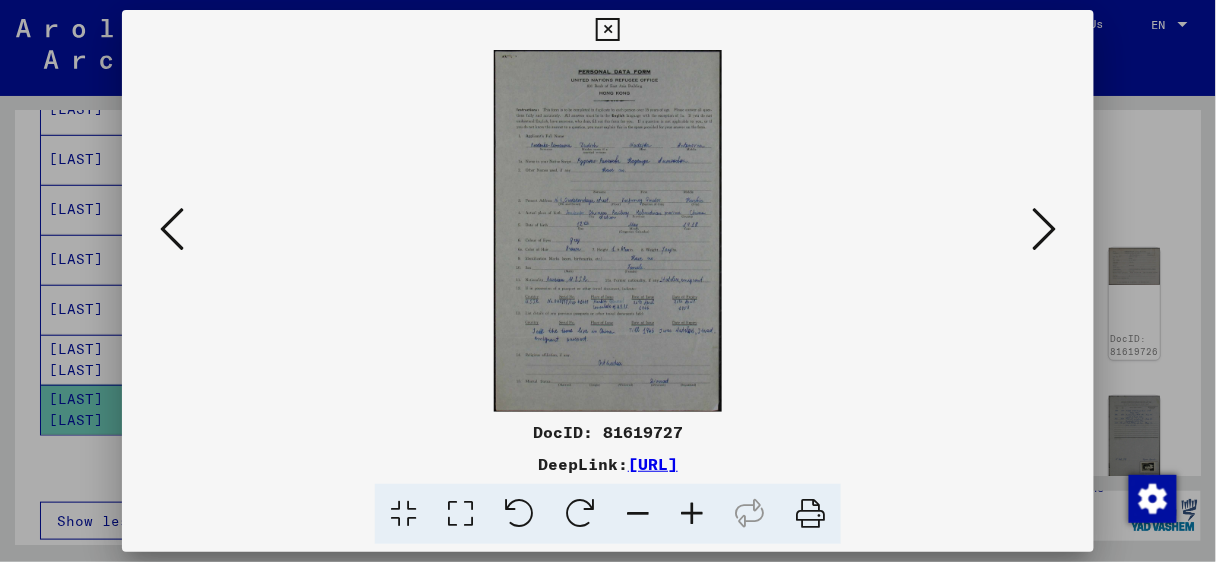 click at bounding box center [172, 229] 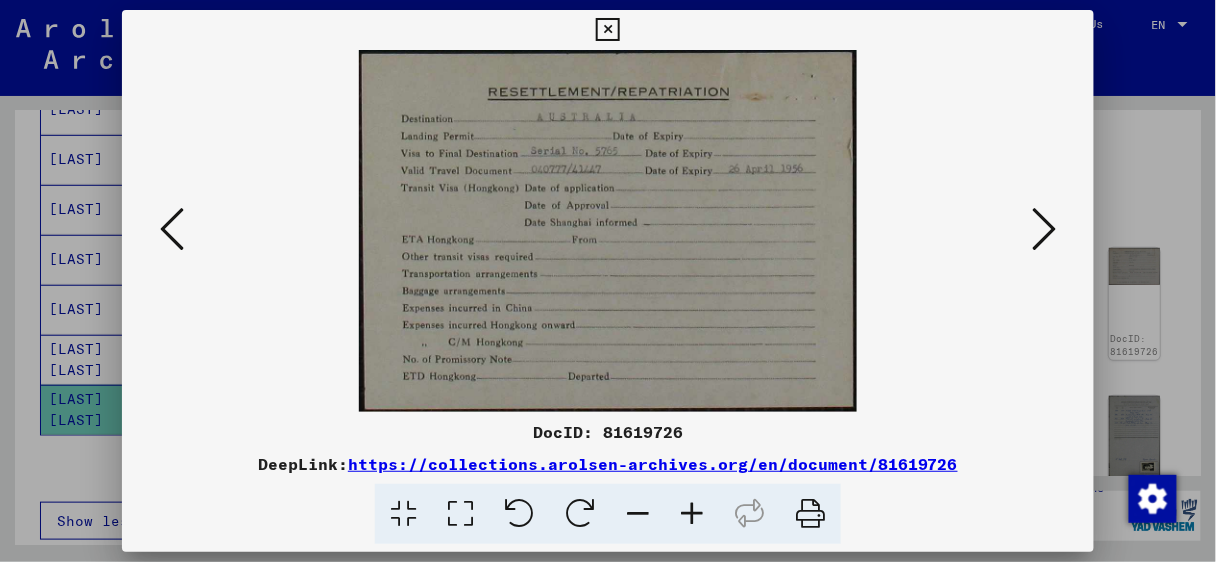 click at bounding box center (1044, 229) 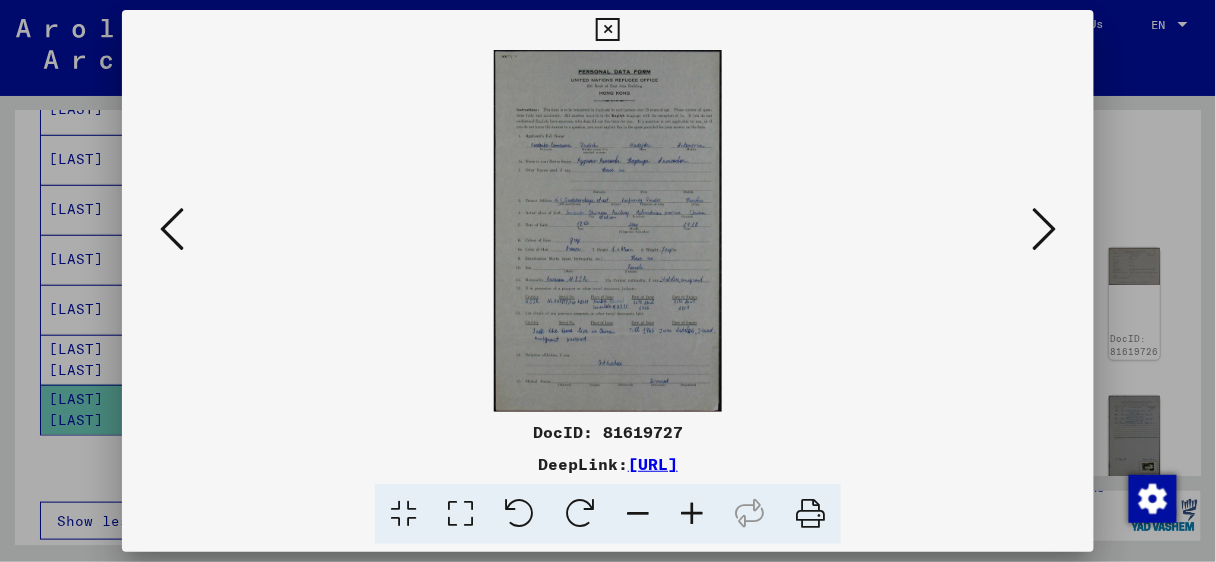 click at bounding box center (1044, 229) 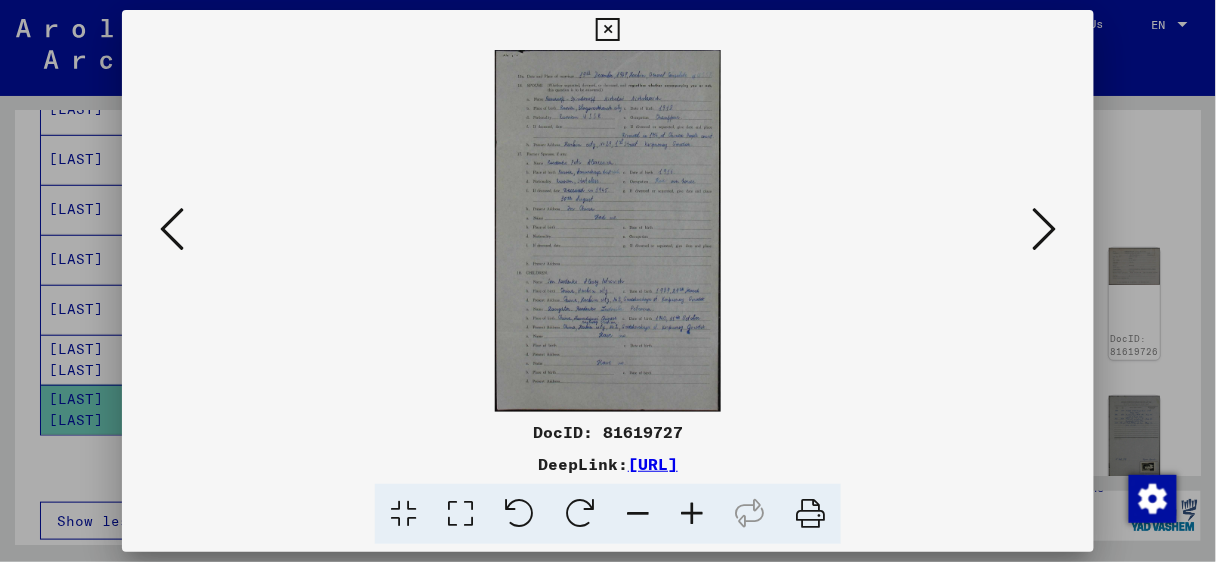 click at bounding box center (1044, 229) 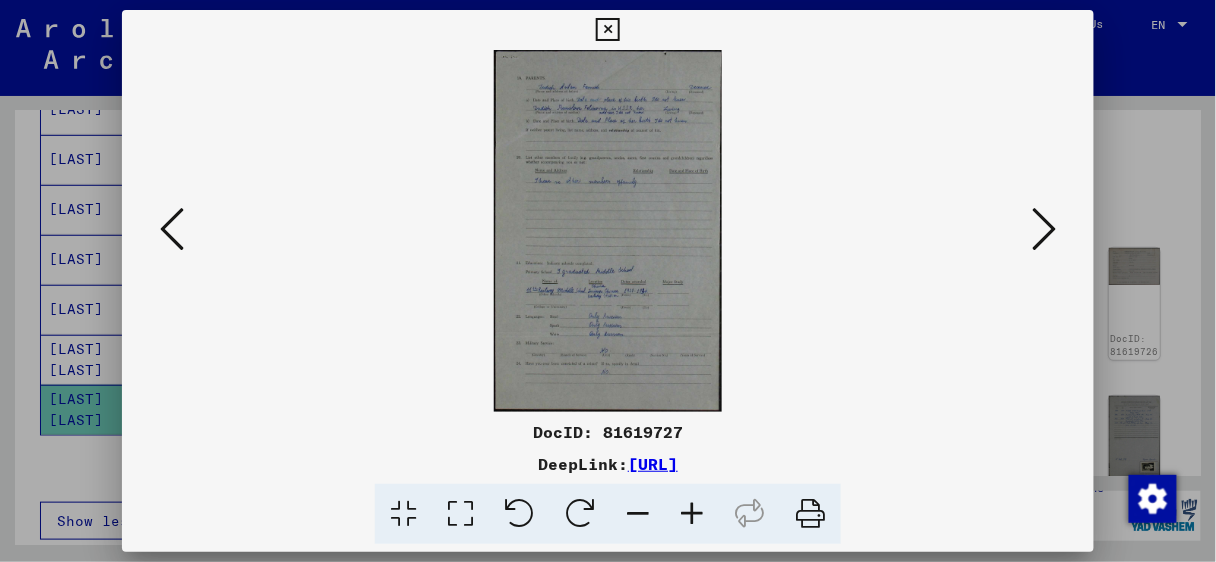 click at bounding box center (1044, 229) 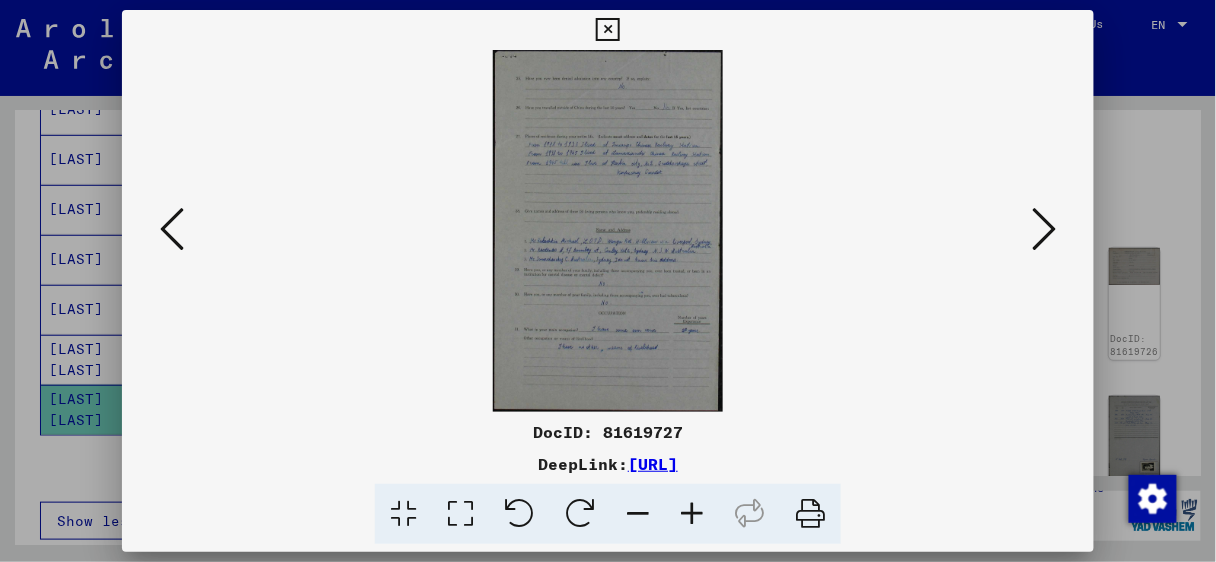 click at bounding box center [1044, 229] 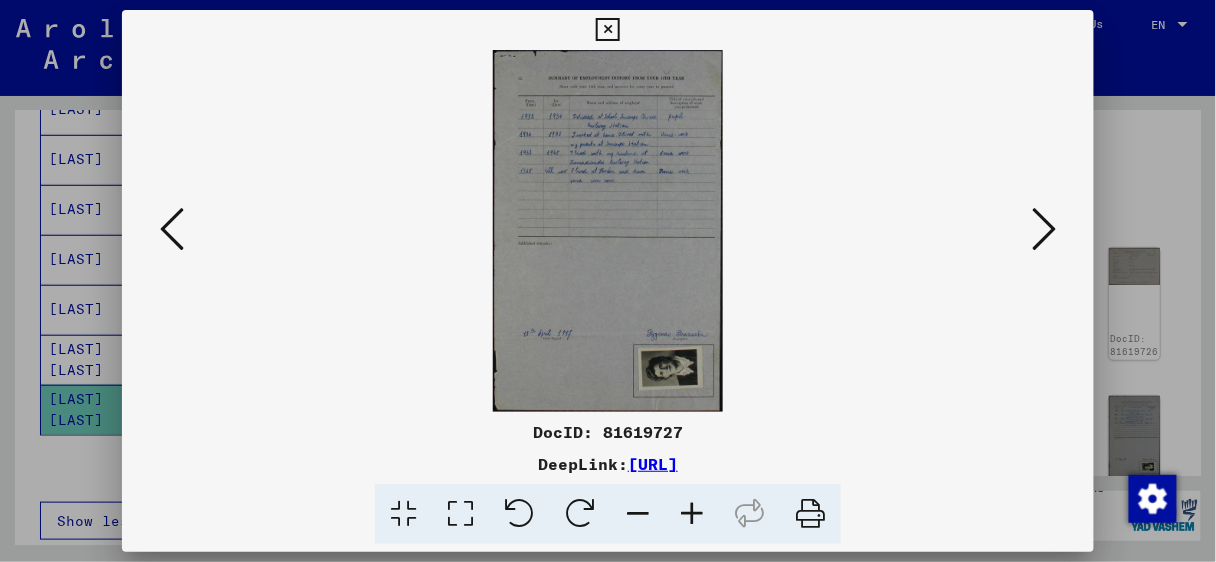 click at bounding box center [1044, 229] 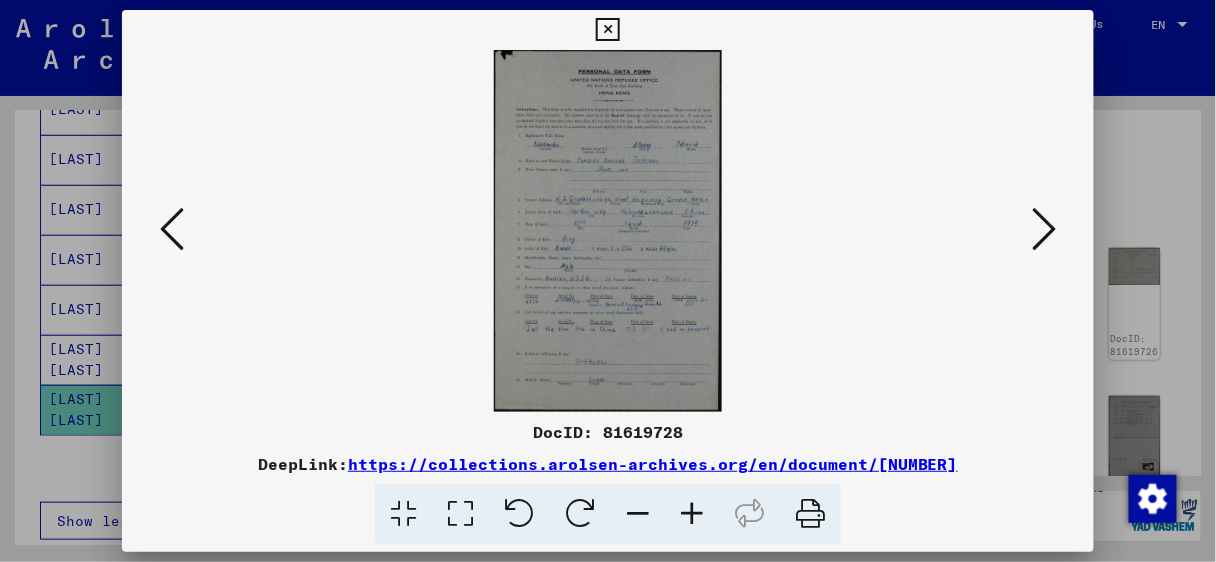 click at bounding box center [1044, 229] 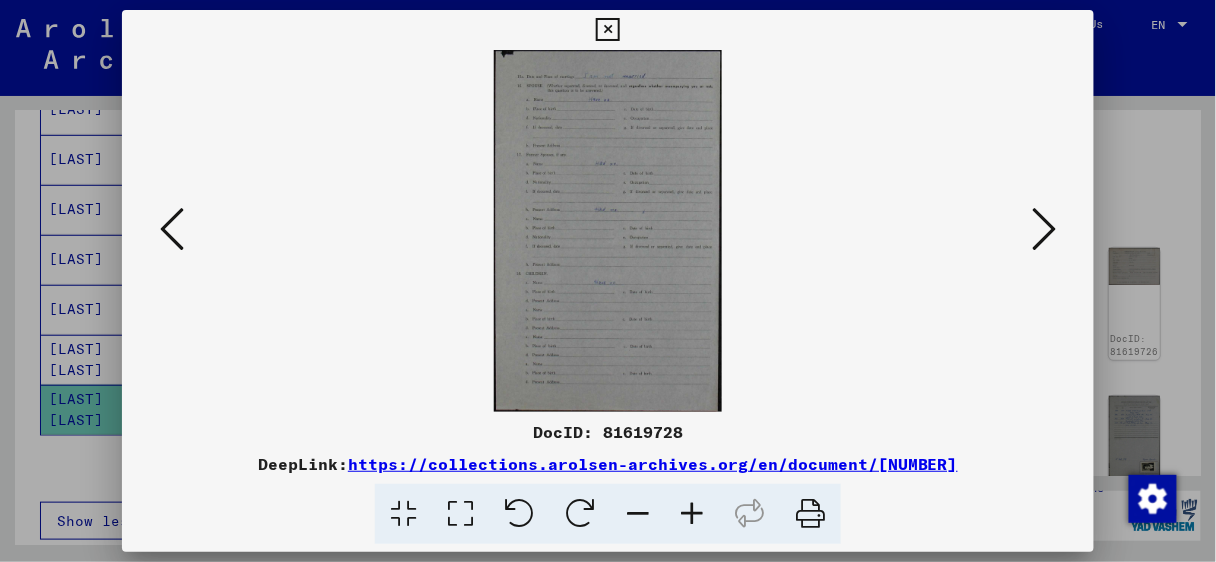 click at bounding box center (1044, 229) 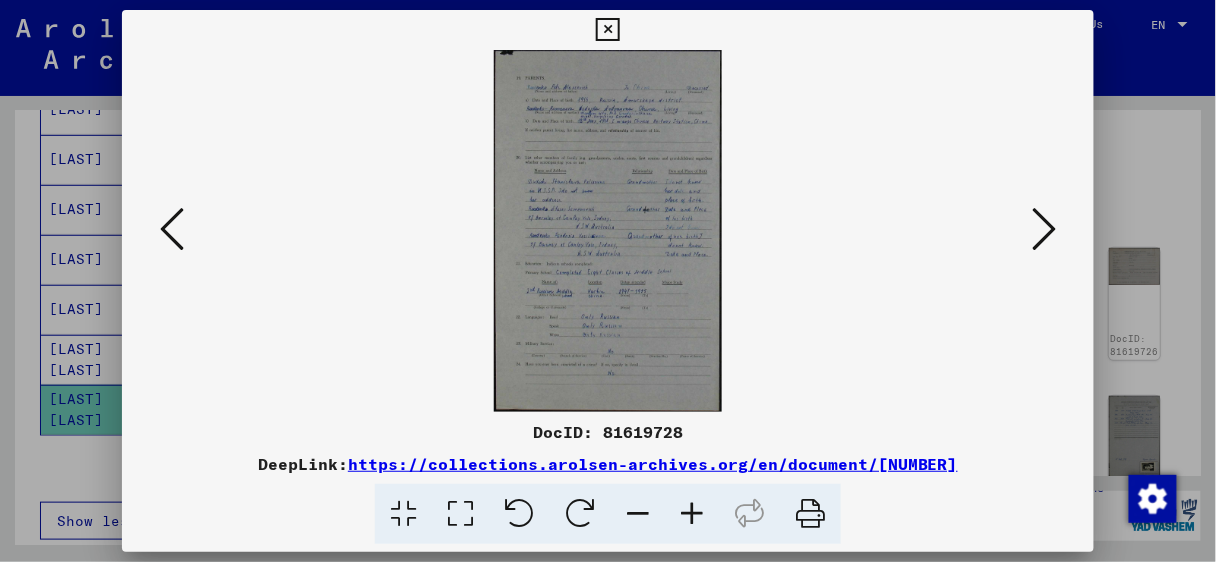 click at bounding box center [1044, 229] 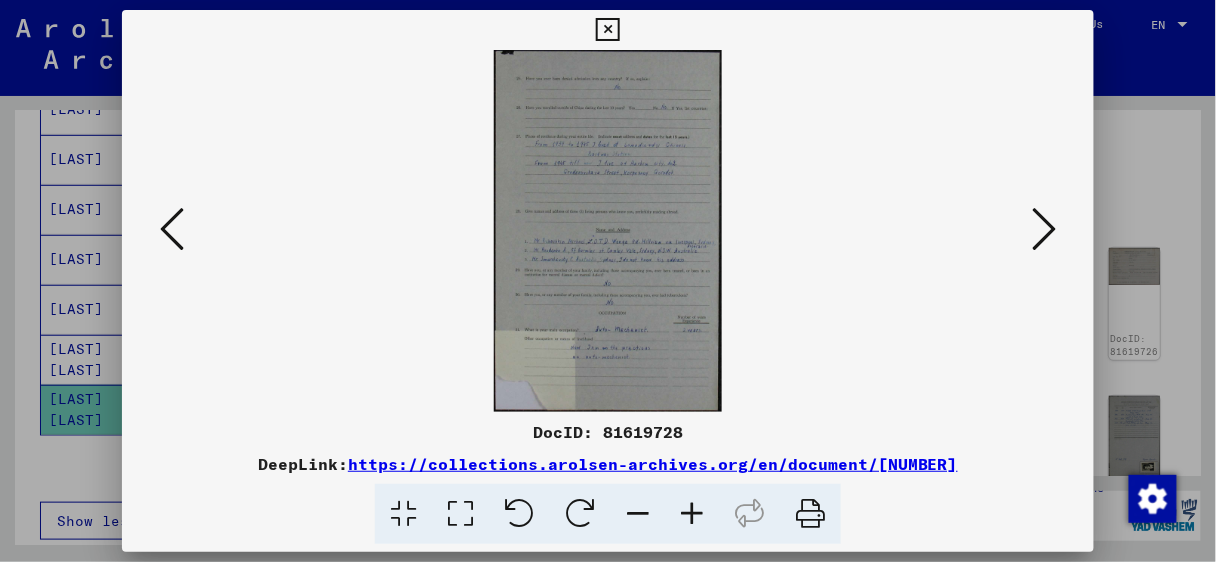 click at bounding box center (1044, 229) 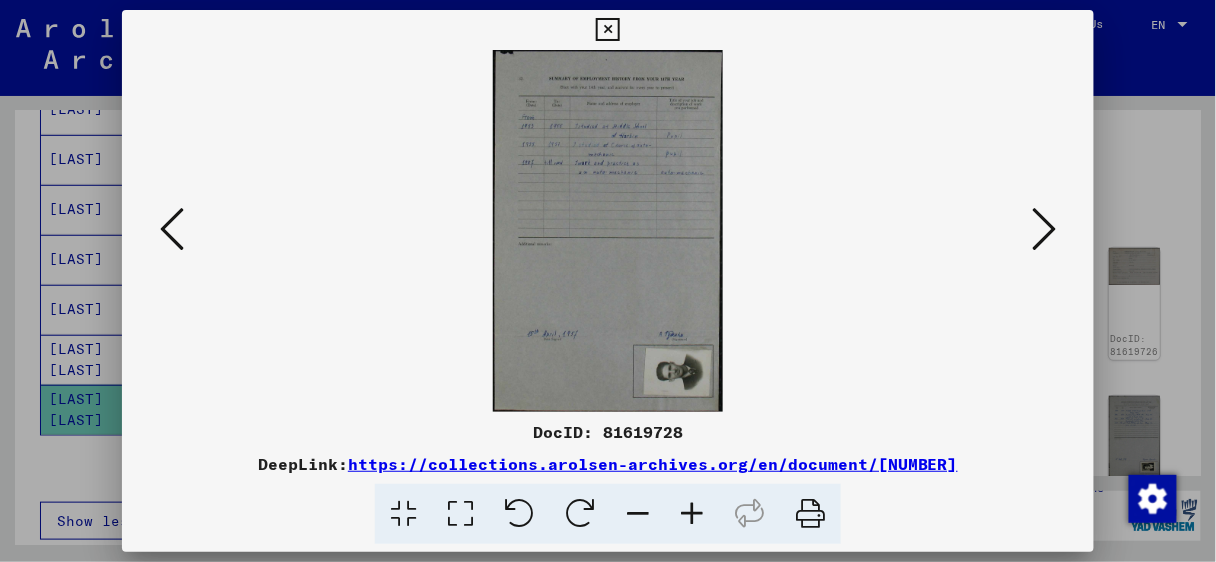 click at bounding box center [1044, 229] 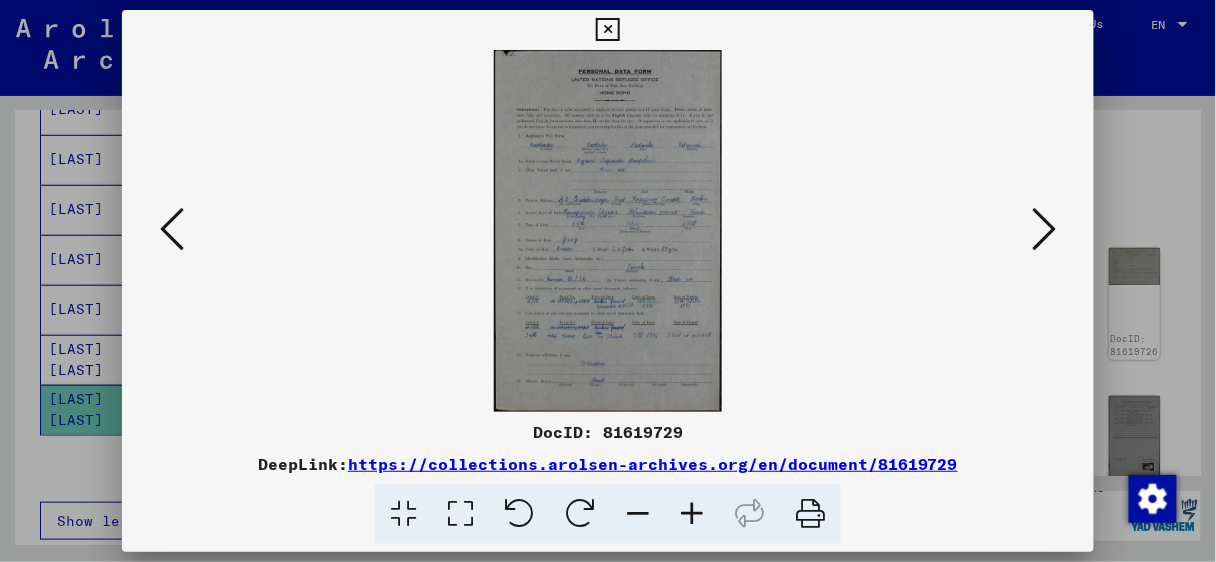 click at bounding box center (1044, 229) 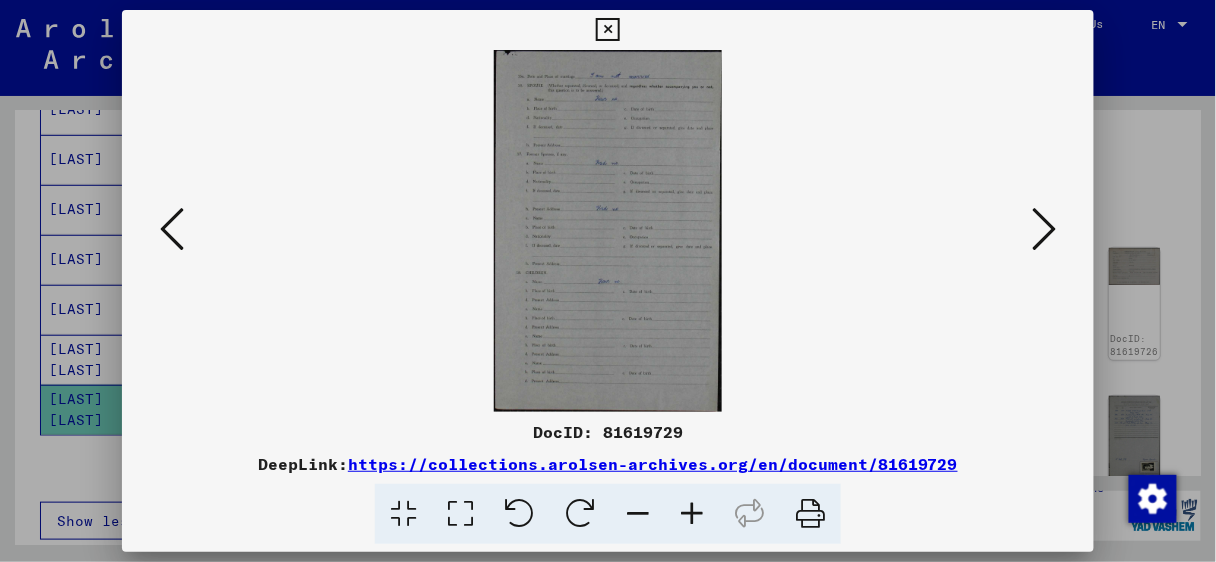click at bounding box center (1044, 229) 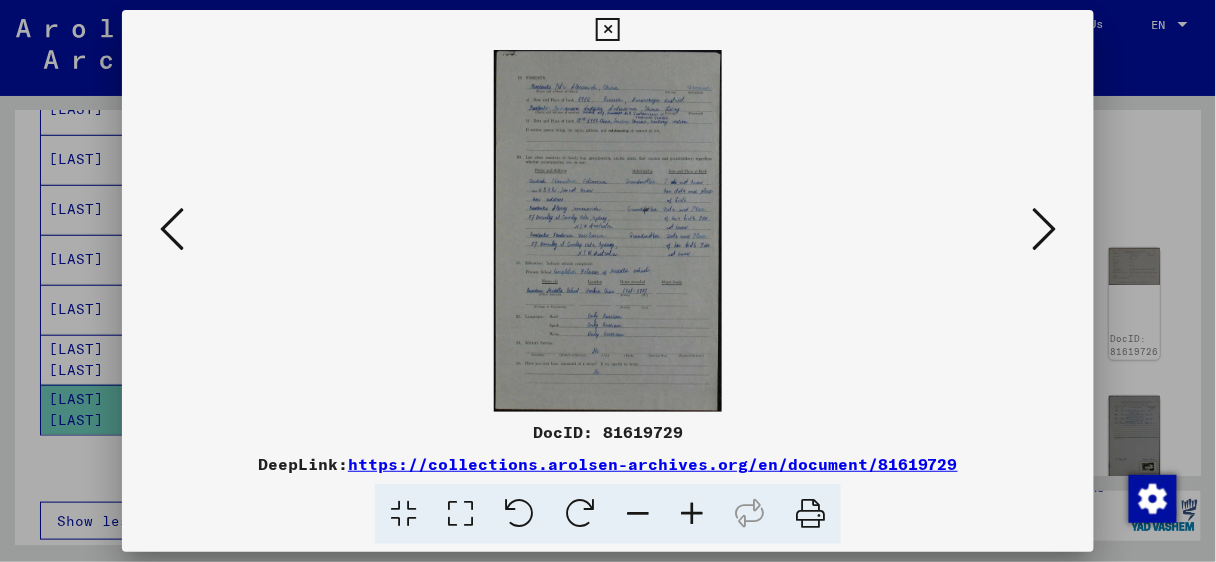 click at bounding box center [1044, 229] 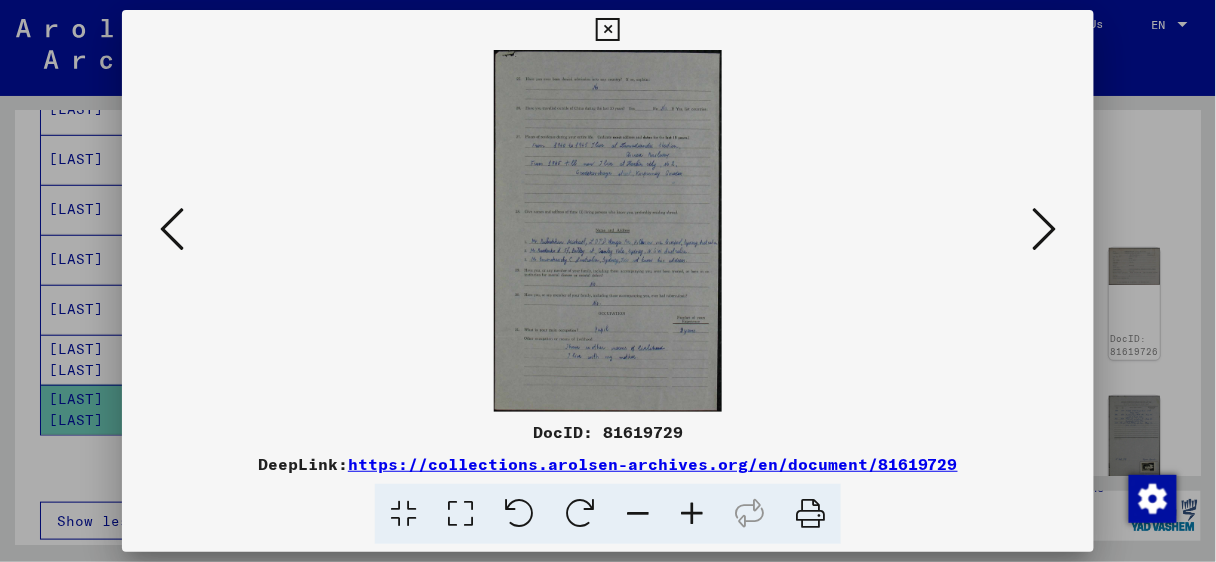 click at bounding box center (1044, 229) 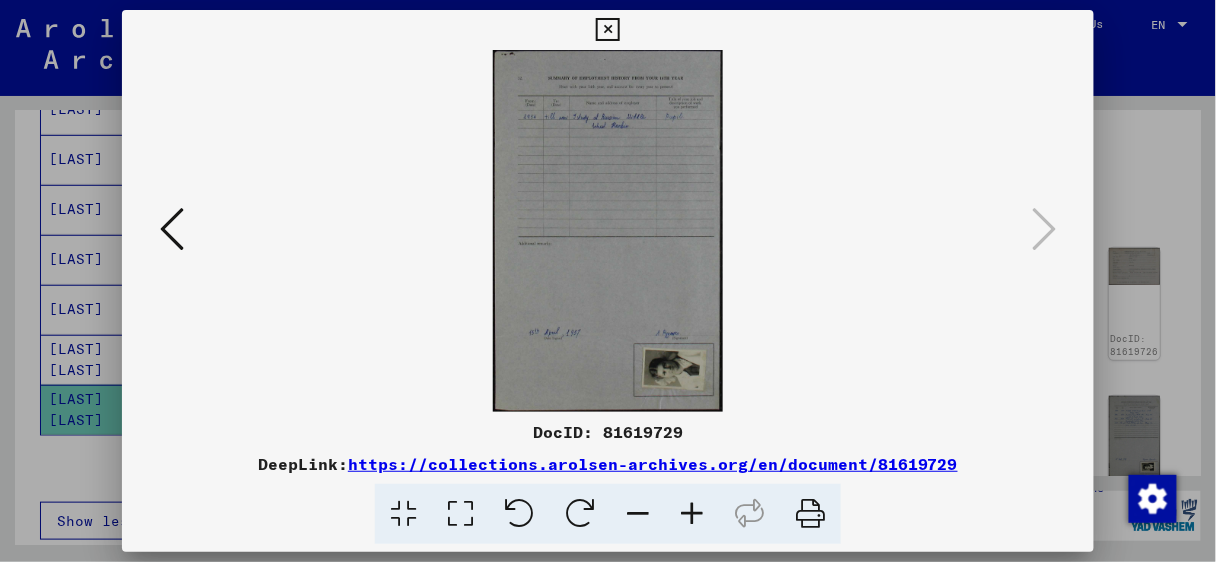 click at bounding box center [607, 30] 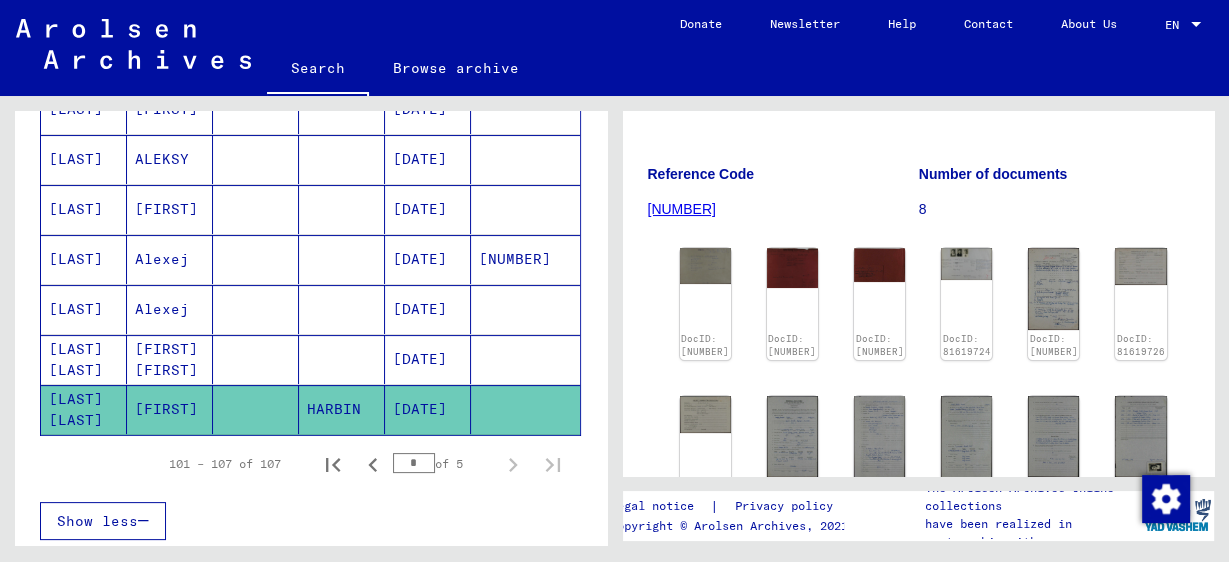 click on "DocID: [NUMBER] DocID: [NUMBER] DocID: [NUMBER] DocID: [NUMBER] DocID: [NUMBER] DocID: [NUMBER] DocID: [NUMBER] DocID: [NUMBER] DocID: [NUMBER] DocID: [NUMBER] DocID: [NUMBER] DocID: [NUMBER] DocID: [NUMBER] DocID: [NUMBER] DocID: [NUMBER] DocID: [NUMBER] DocID: [NUMBER] DocID: [NUMBER] DocID: [NUMBER] DocID: [NUMBER] DocID: [NUMBER] DocID: [NUMBER]" 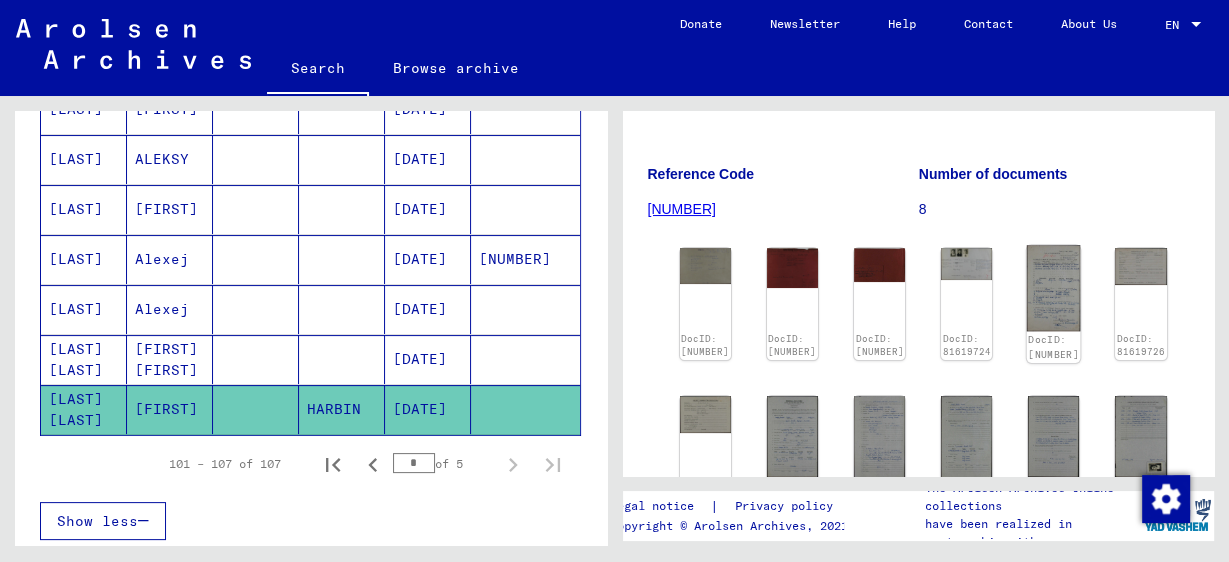 click 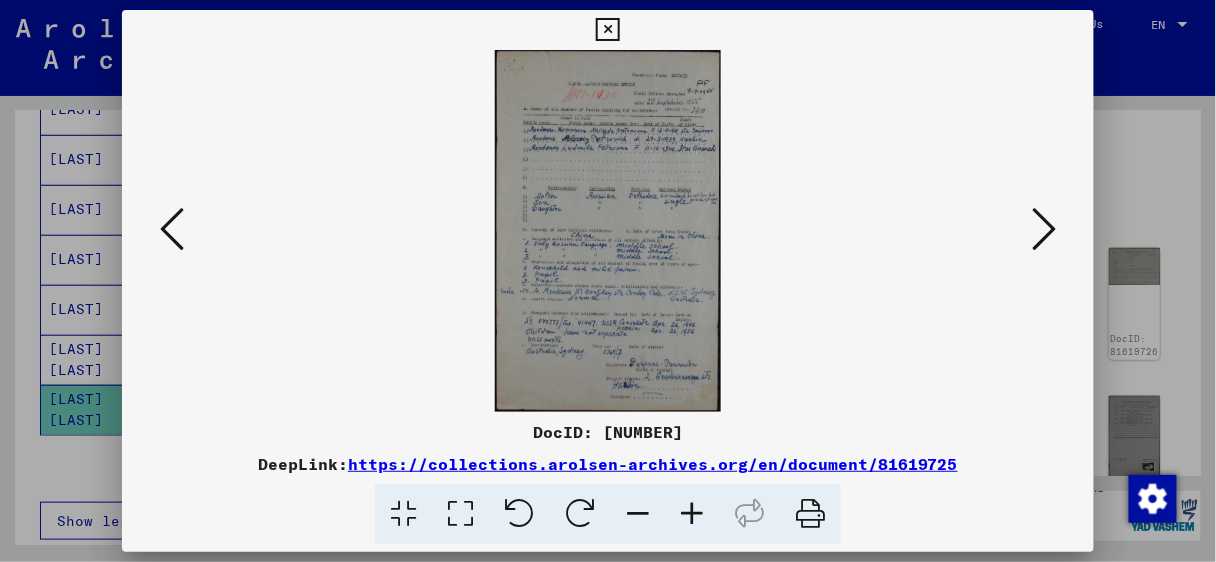 click at bounding box center (608, 231) 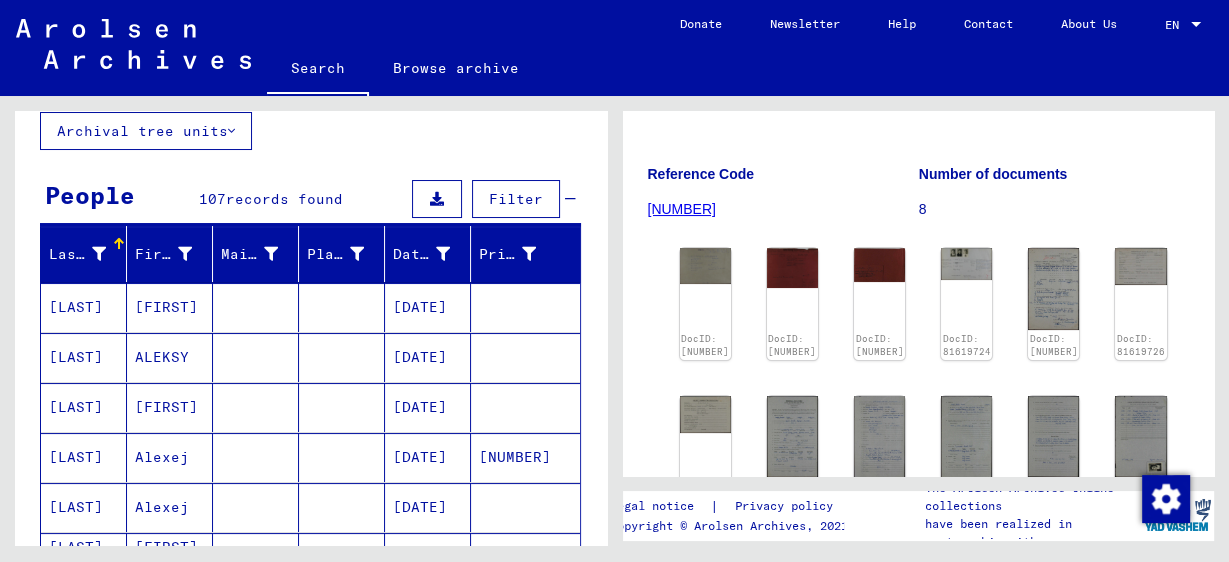 scroll, scrollTop: 0, scrollLeft: 0, axis: both 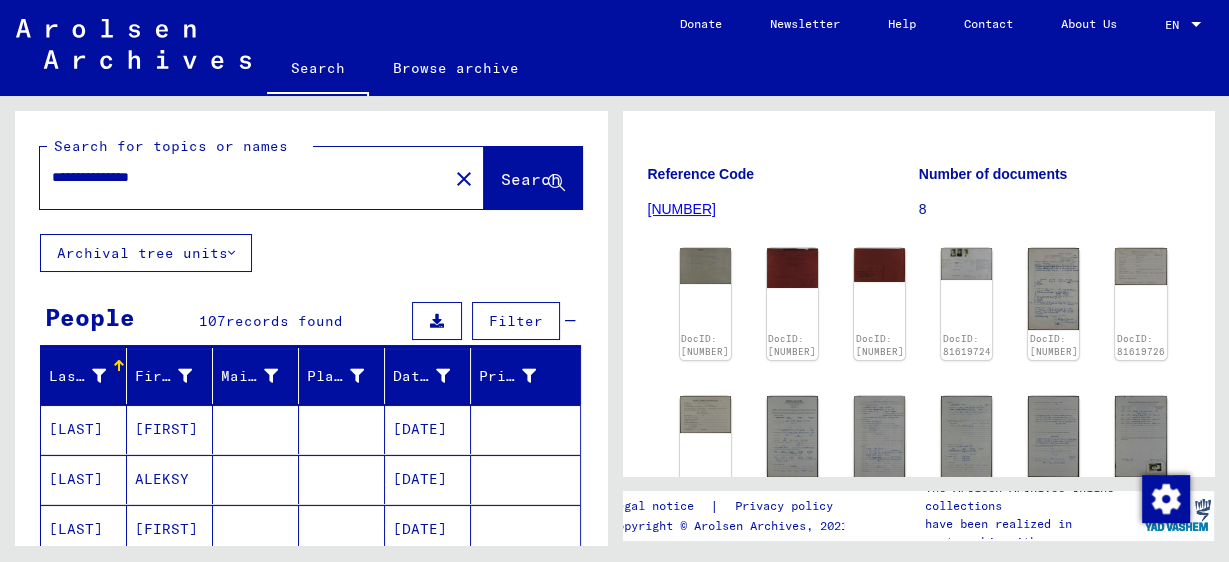 click on "[DATE]" at bounding box center [428, 479] 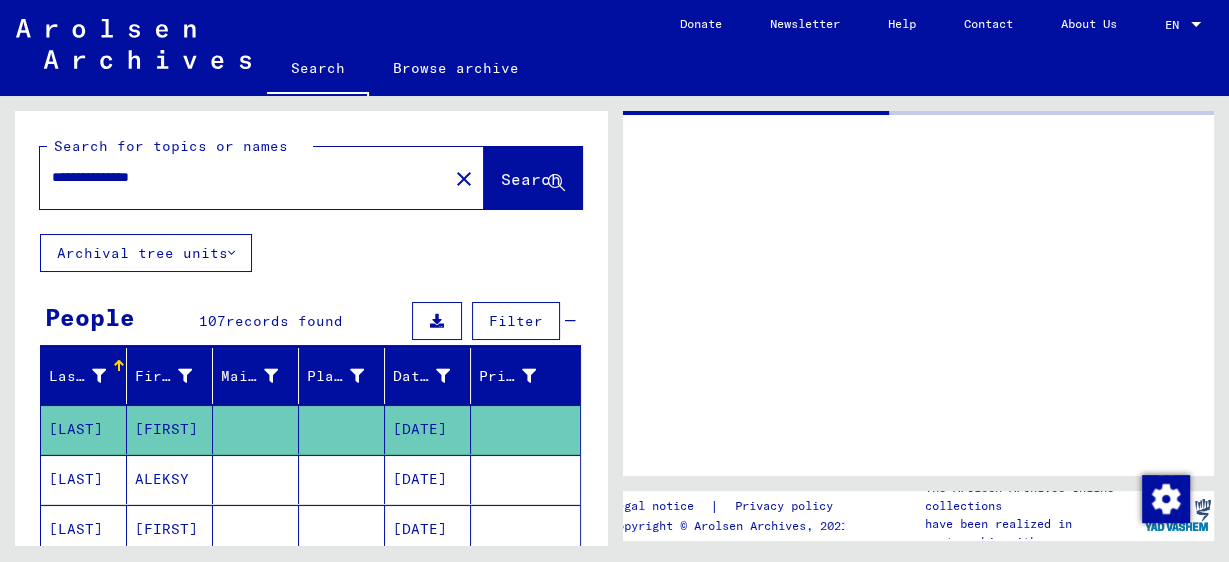scroll, scrollTop: 0, scrollLeft: 0, axis: both 